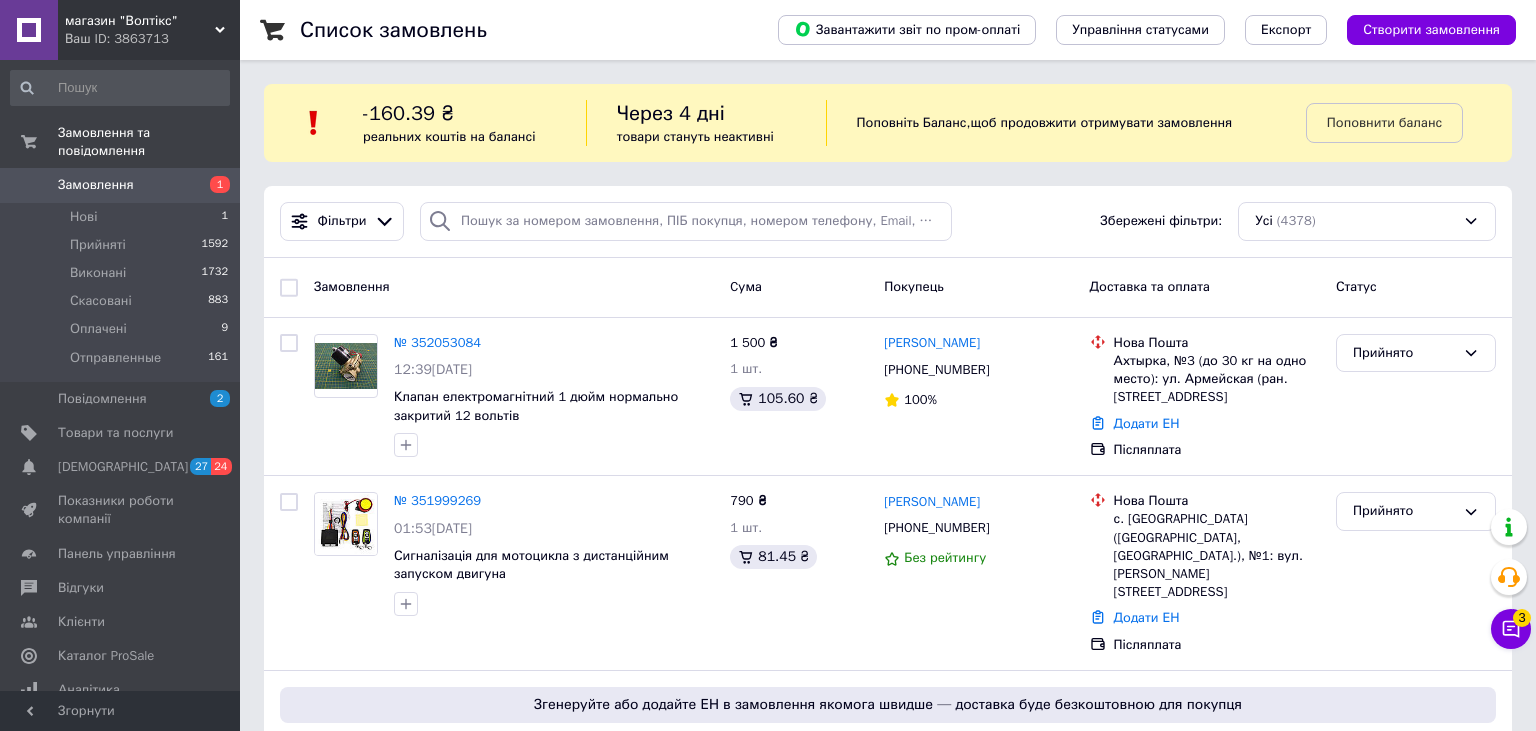 scroll, scrollTop: 0, scrollLeft: 0, axis: both 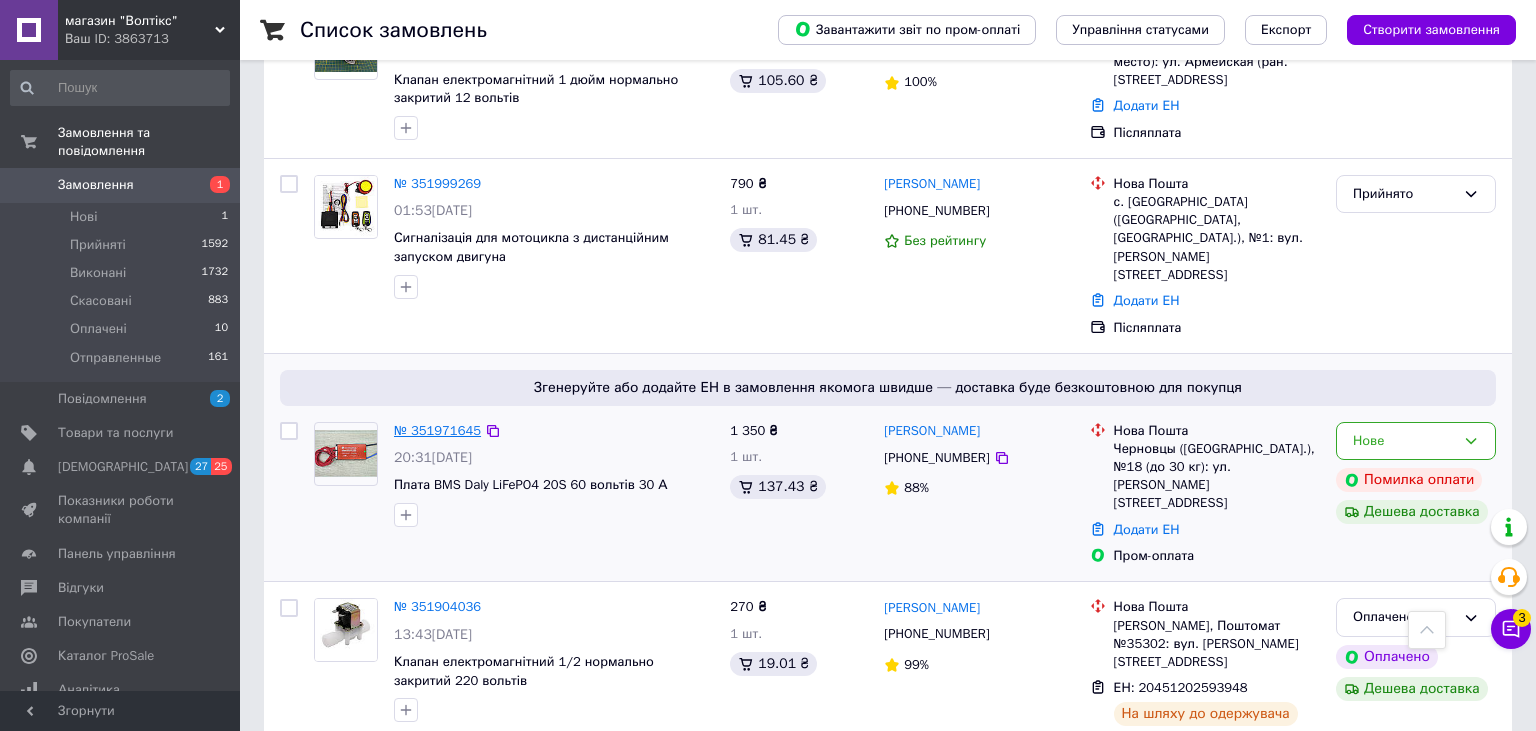 click on "№ 351971645" at bounding box center (437, 430) 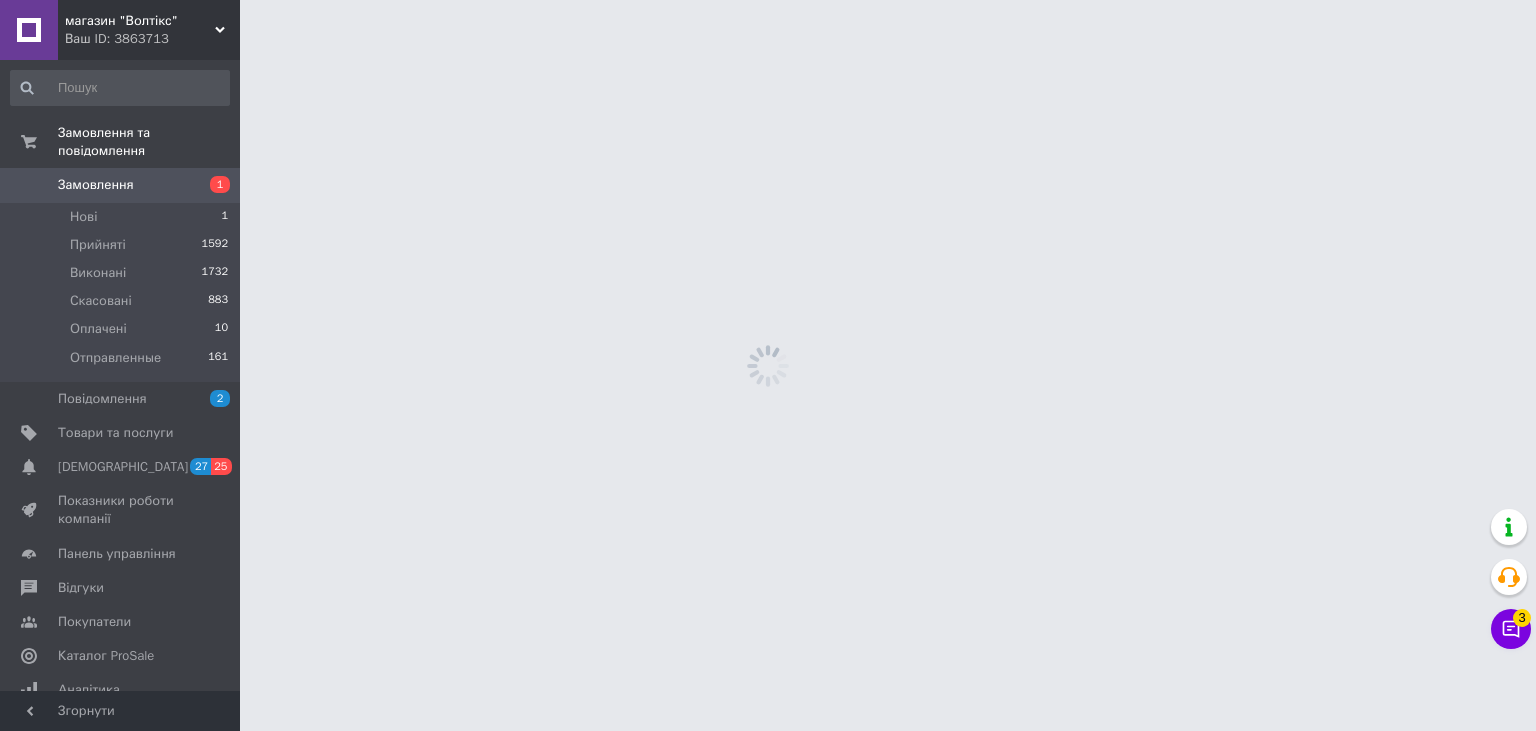 scroll, scrollTop: 0, scrollLeft: 0, axis: both 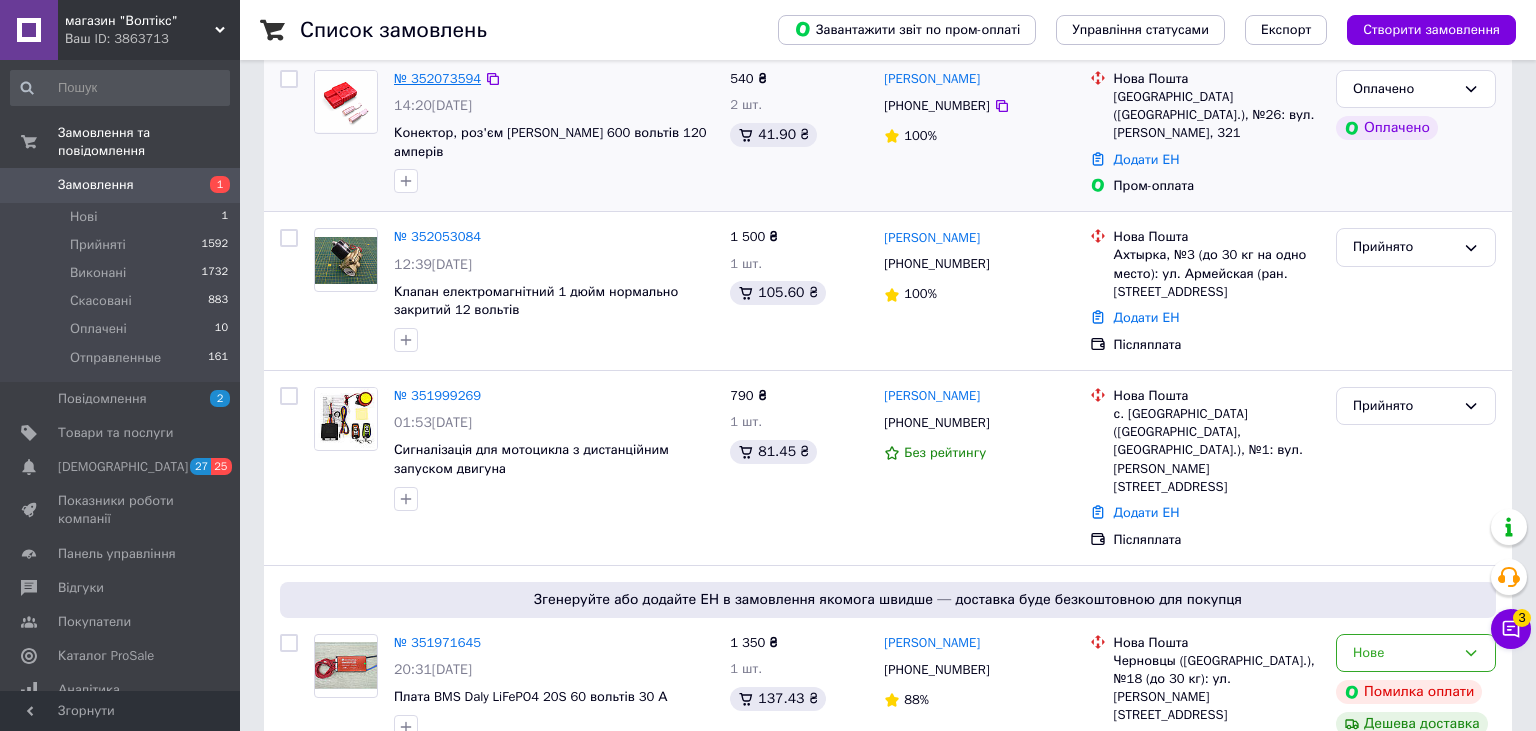 click on "№ 352073594" at bounding box center [437, 78] 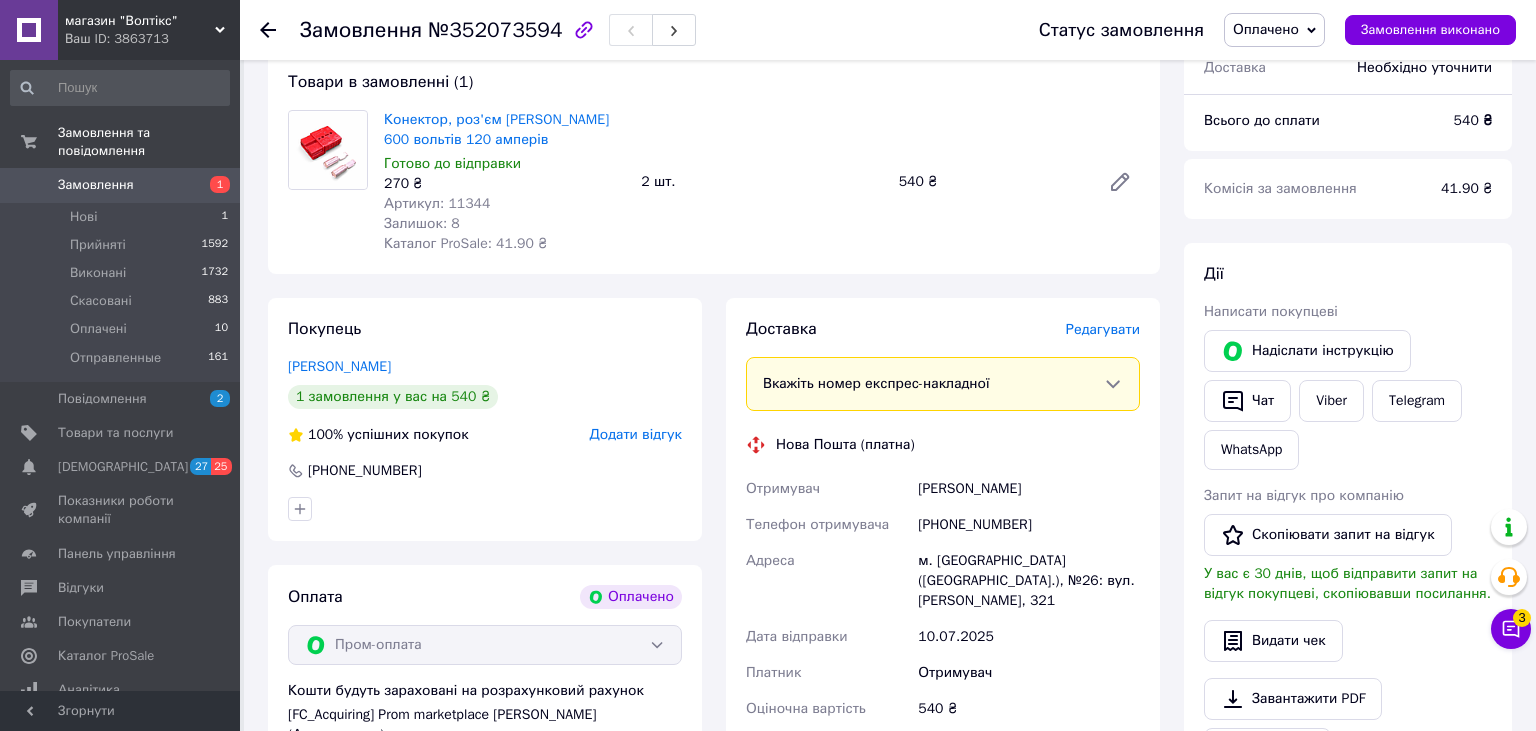 scroll, scrollTop: 0, scrollLeft: 0, axis: both 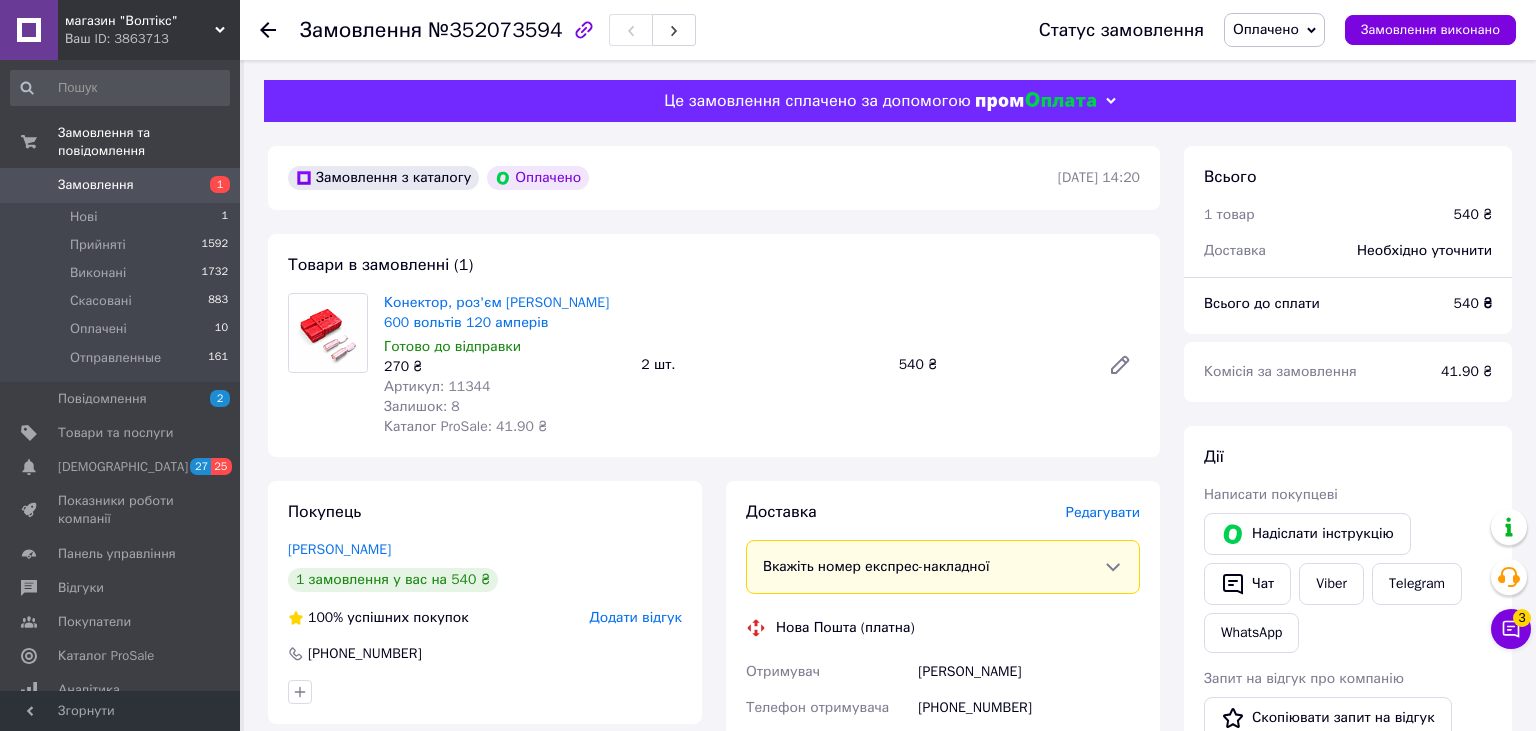 click on "Редагувати" at bounding box center [1103, 512] 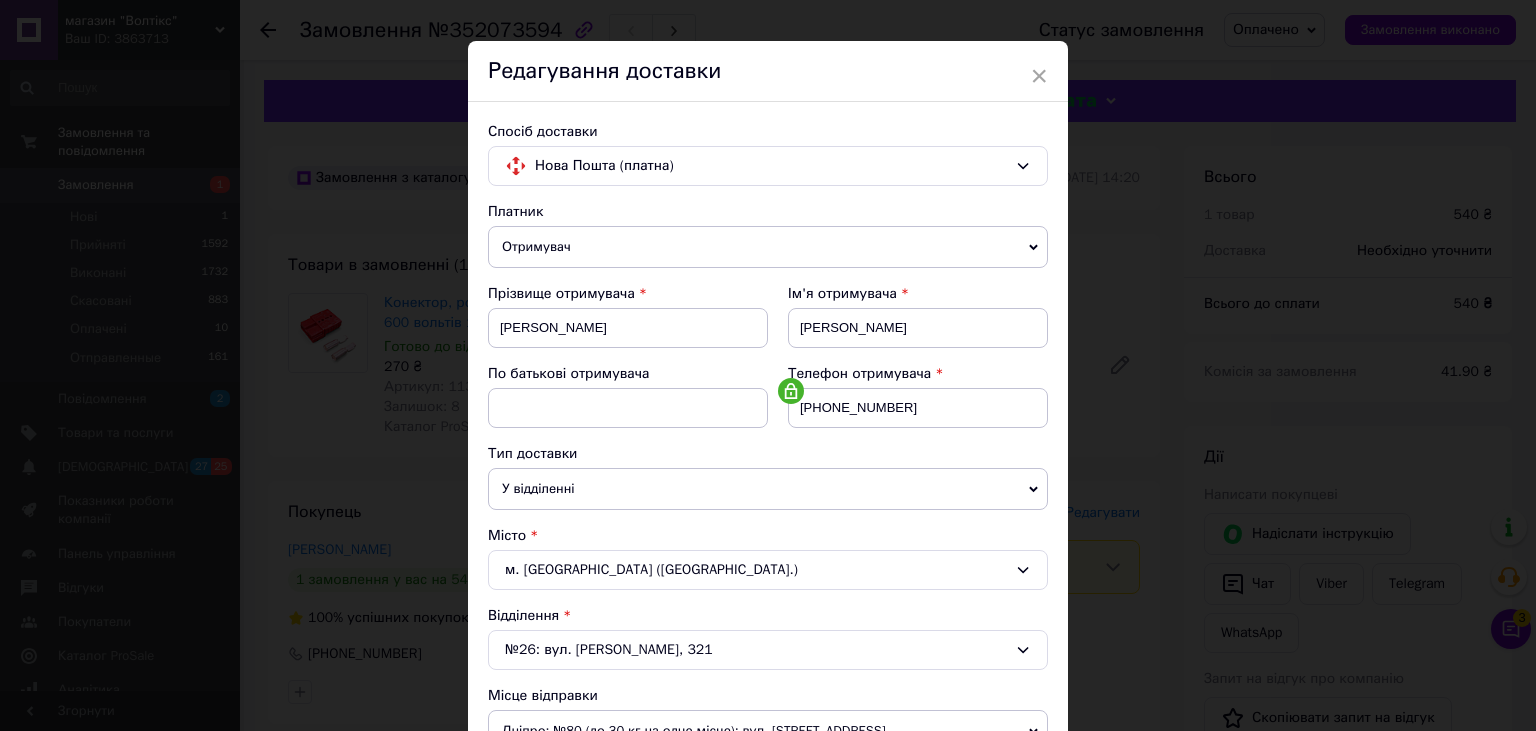 scroll, scrollTop: 0, scrollLeft: 0, axis: both 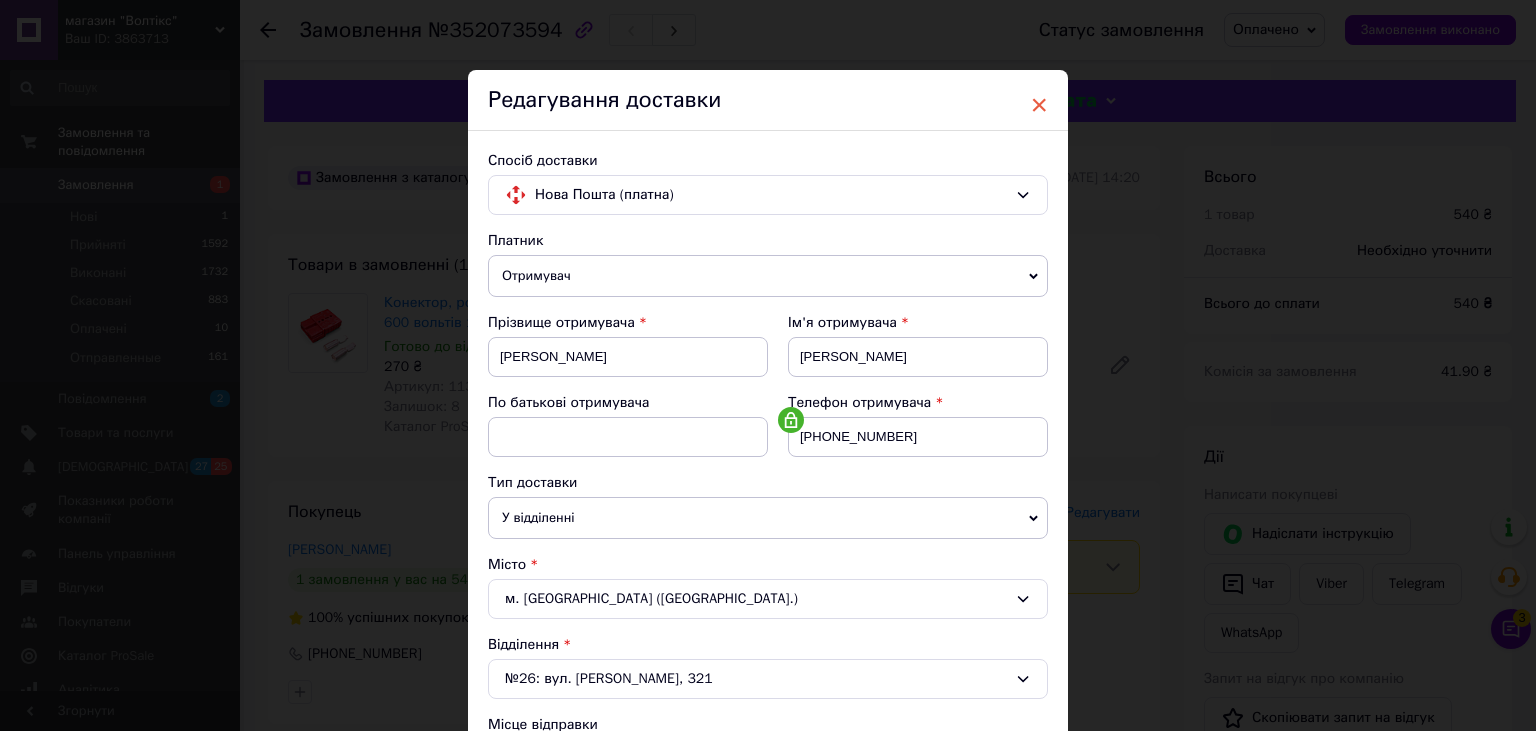 click on "×" at bounding box center [1039, 105] 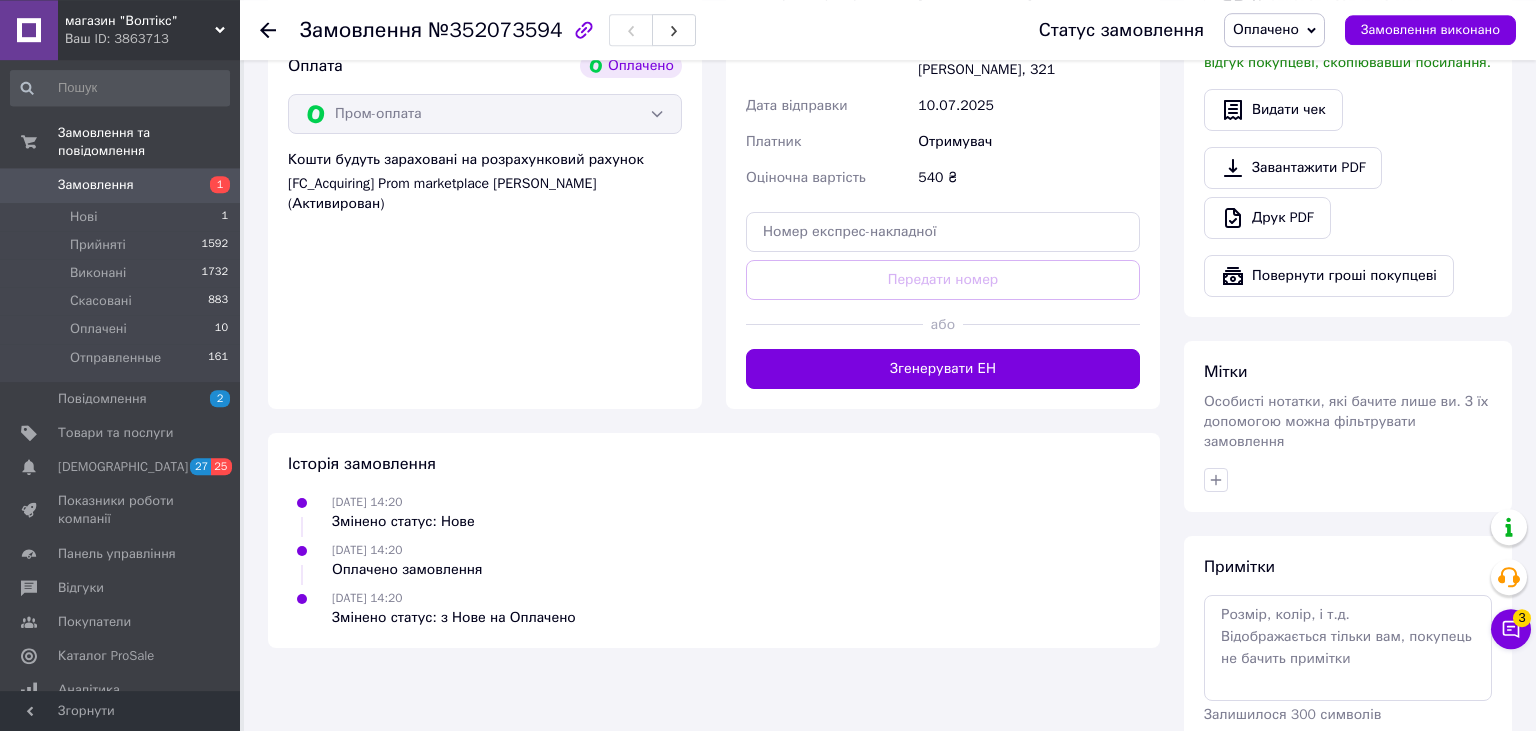 scroll, scrollTop: 786, scrollLeft: 0, axis: vertical 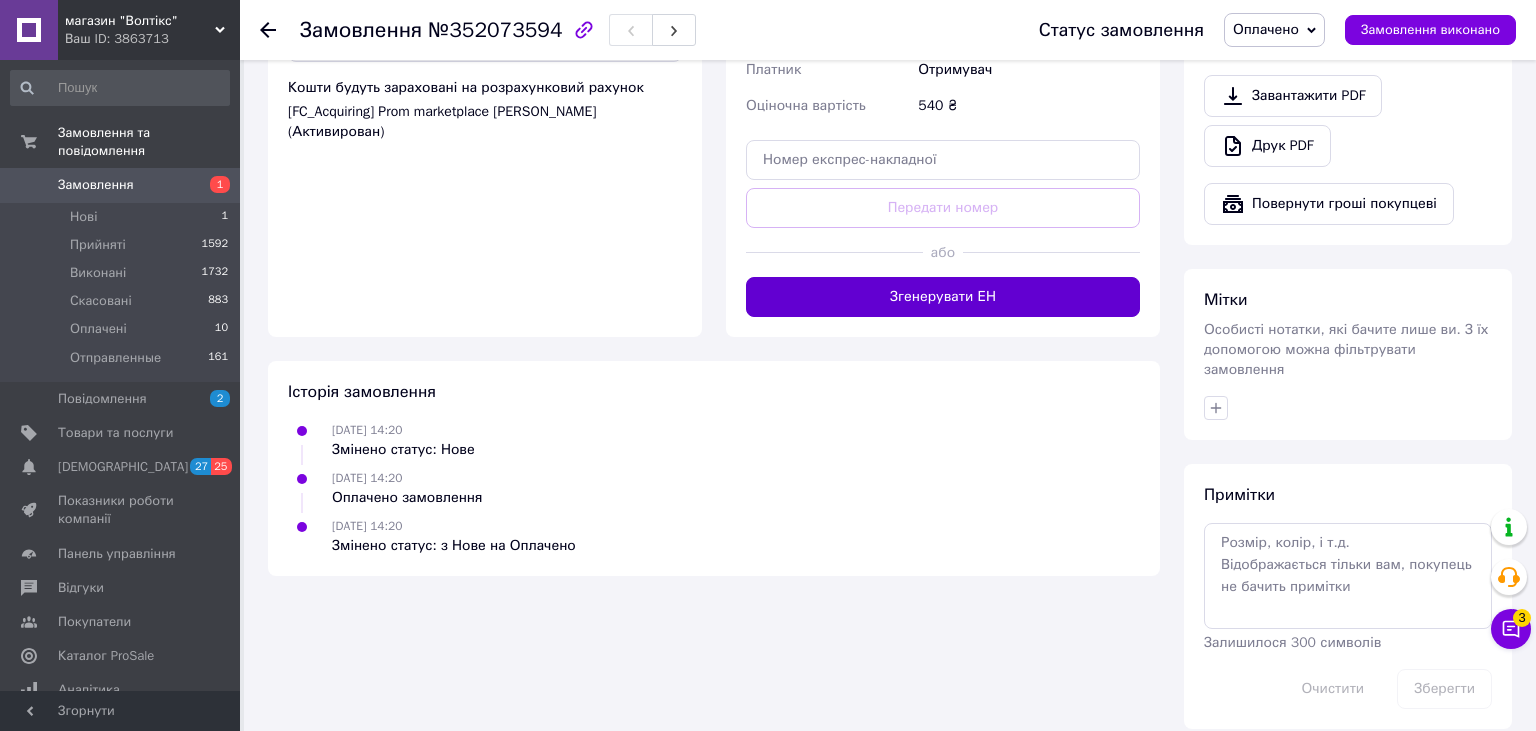 click on "Згенерувати ЕН" at bounding box center [943, 297] 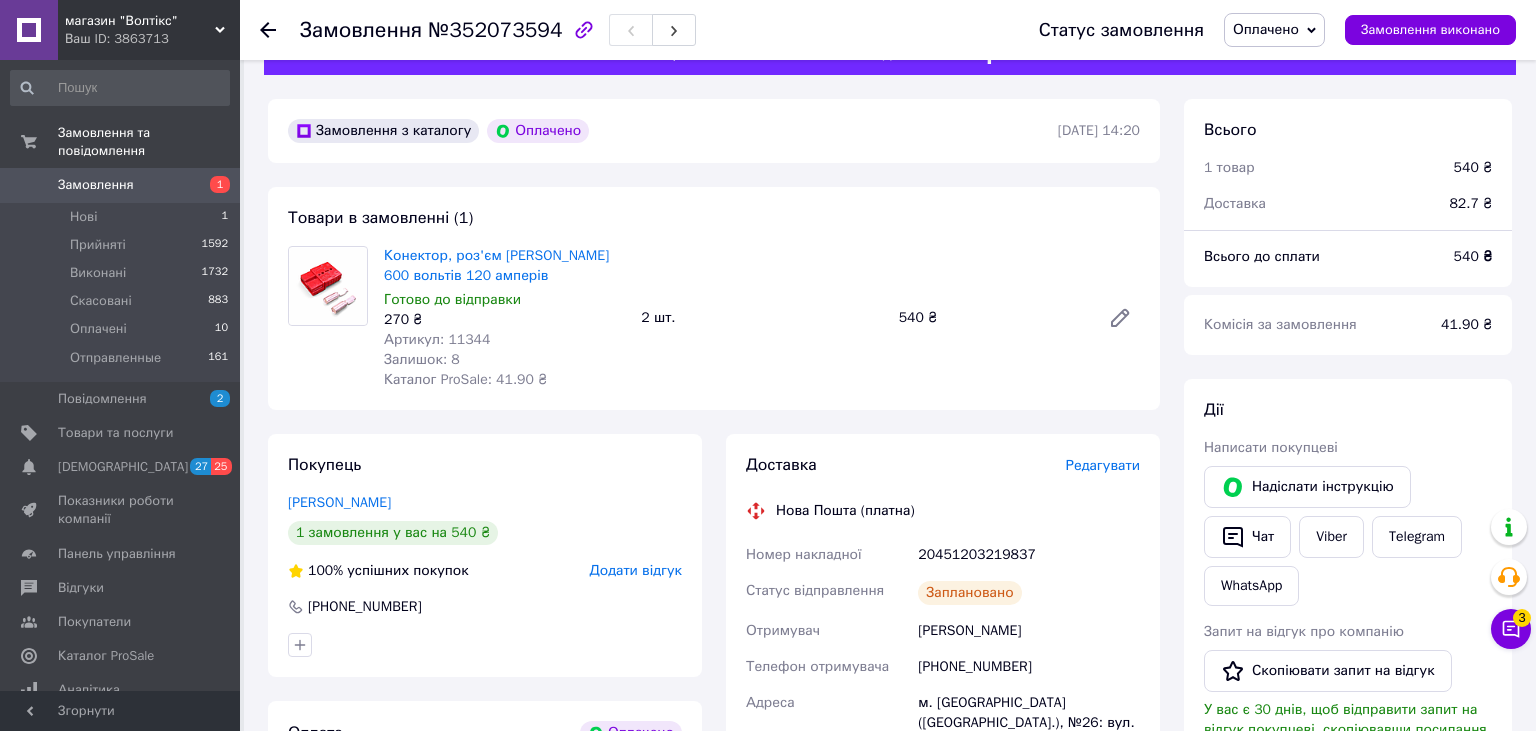 scroll, scrollTop: 680, scrollLeft: 0, axis: vertical 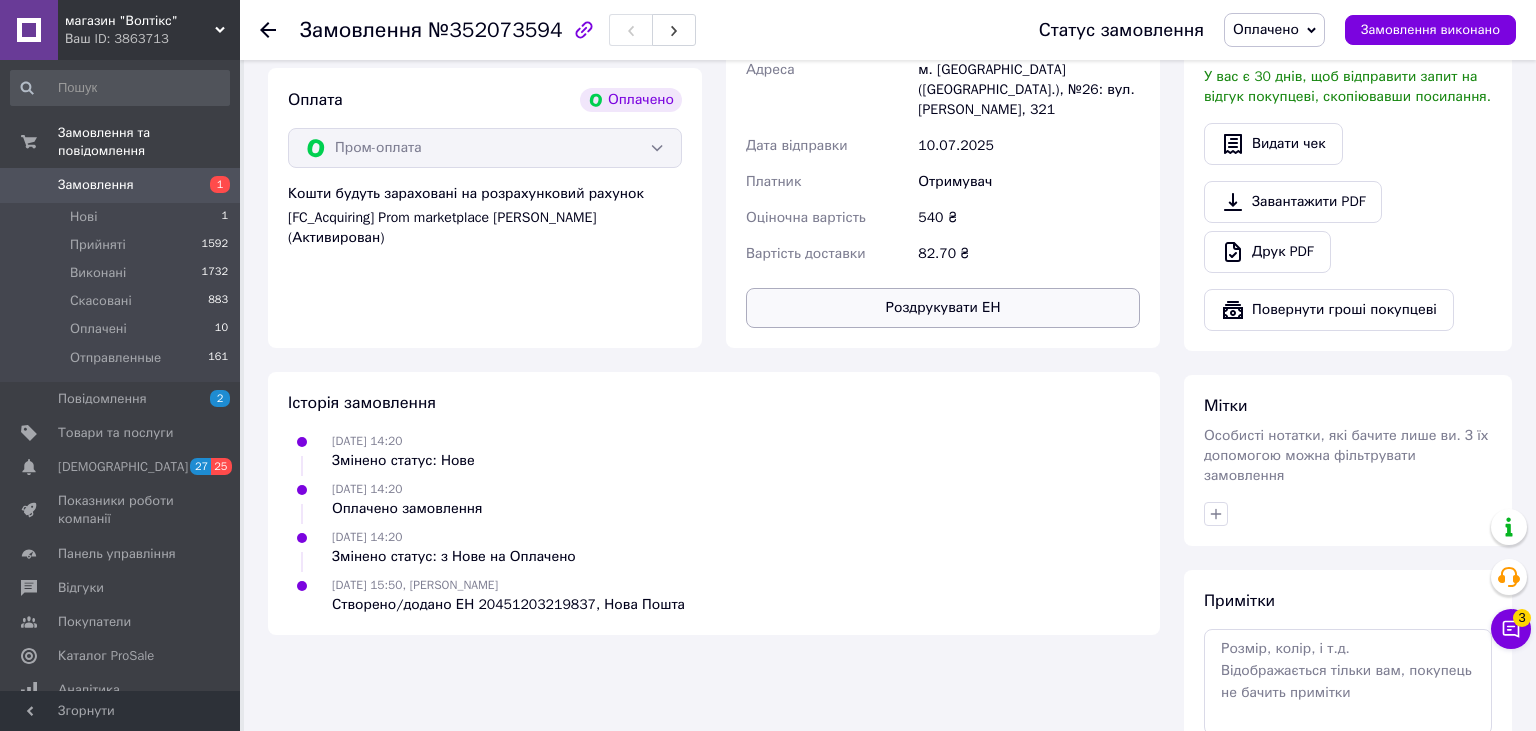 click on "Роздрукувати ЕН" at bounding box center [943, 308] 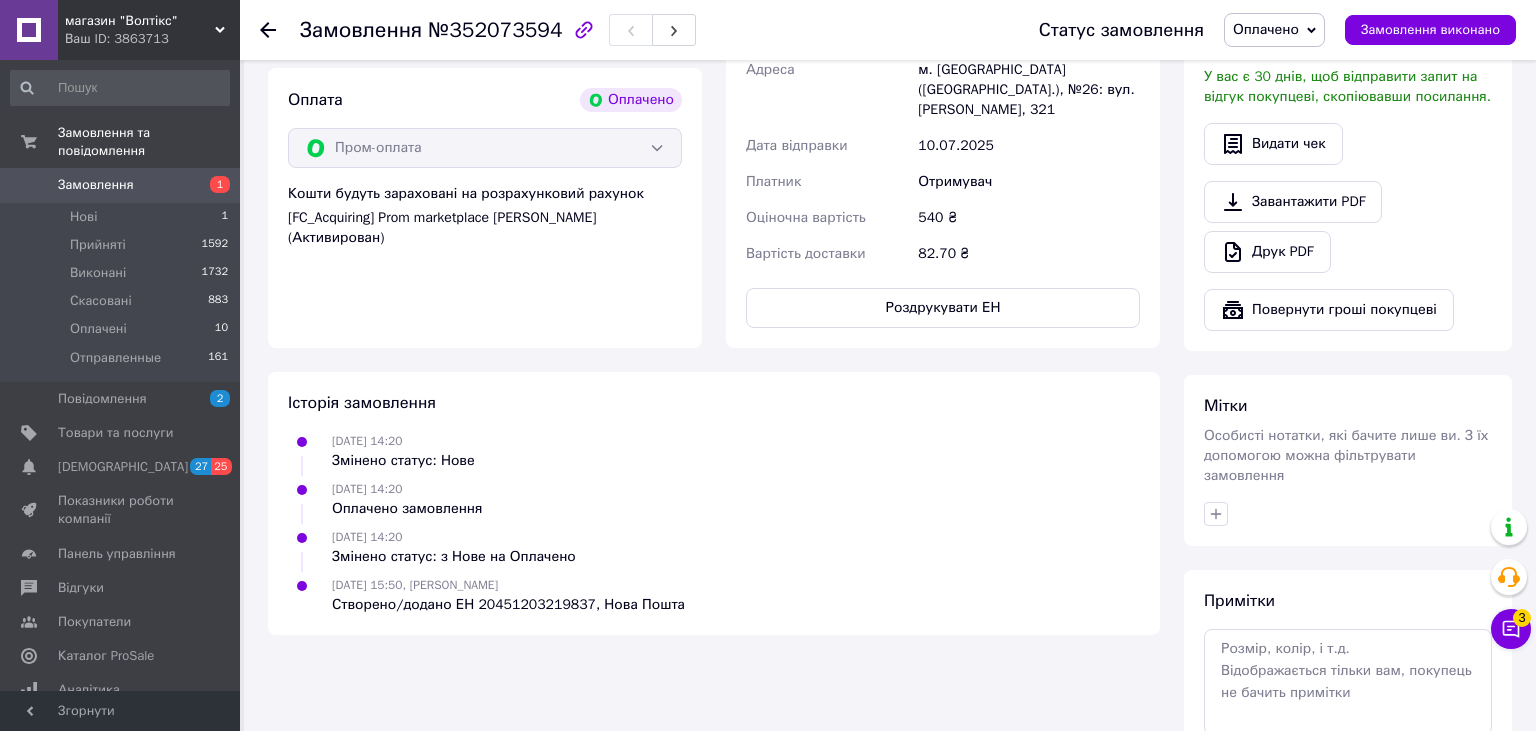 click on "Статус замовлення Оплачено Прийнято Виконано Скасовано Отправленные Замовлення виконано" at bounding box center (1257, 30) 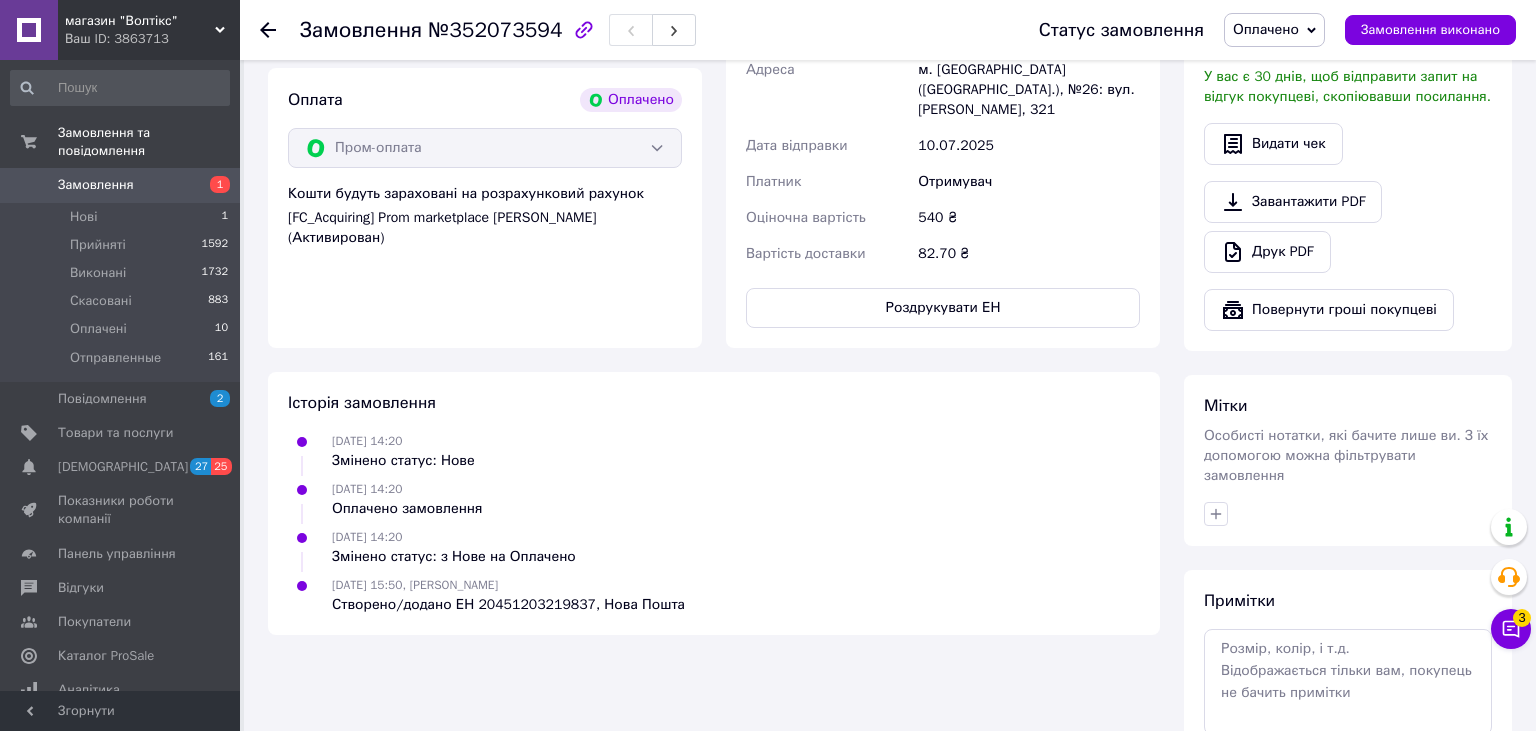 scroll, scrollTop: 0, scrollLeft: 0, axis: both 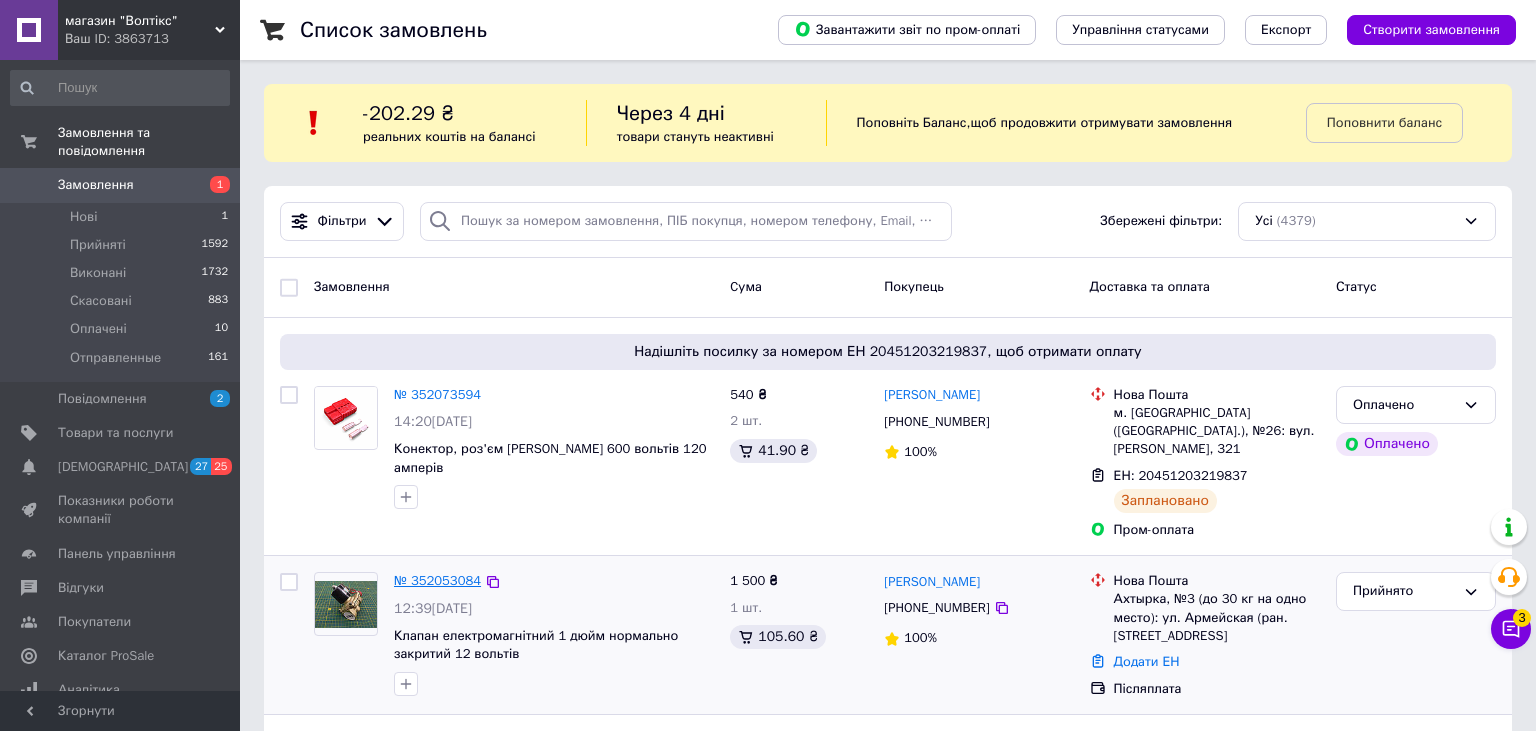 click on "№ 352053084" at bounding box center (437, 580) 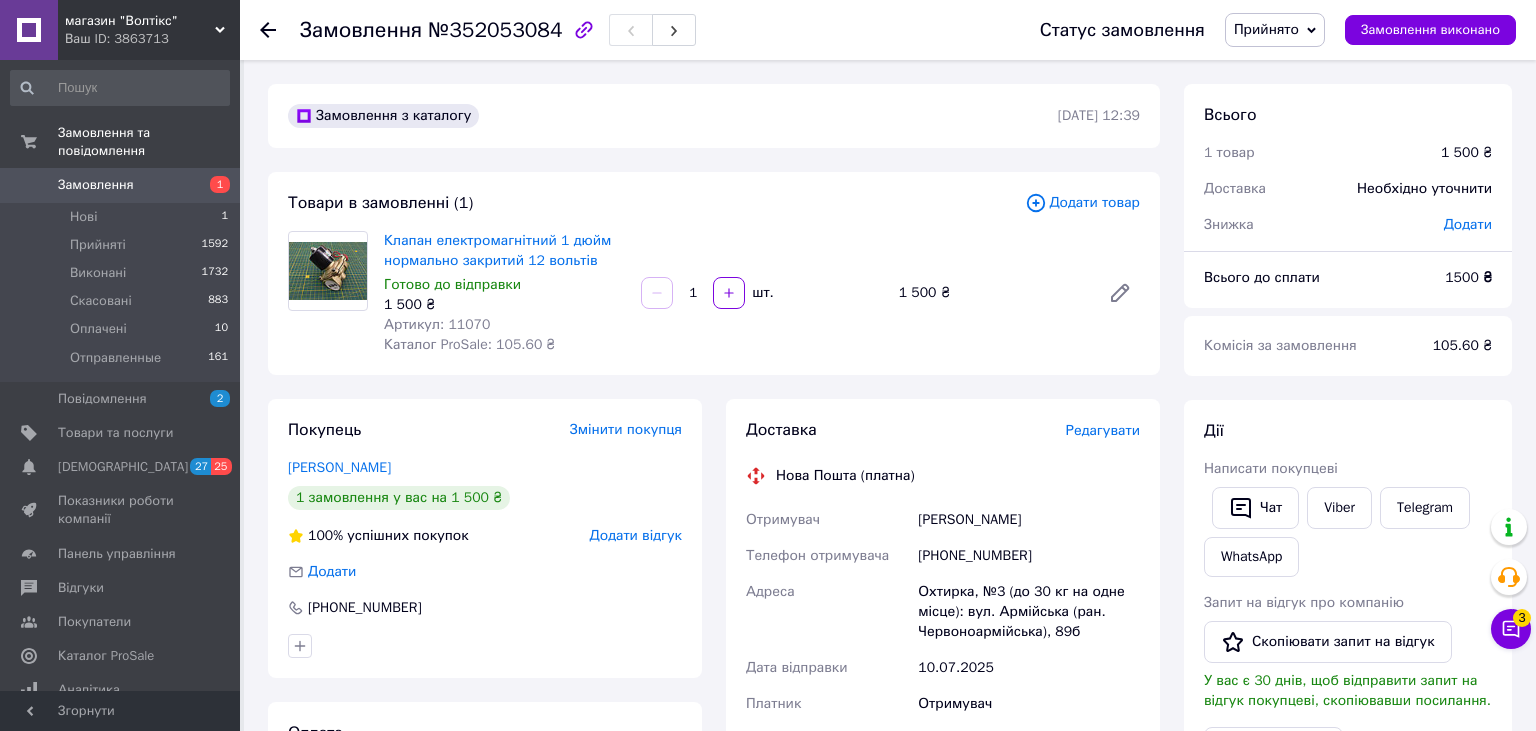 click on "Редагувати" at bounding box center [1103, 430] 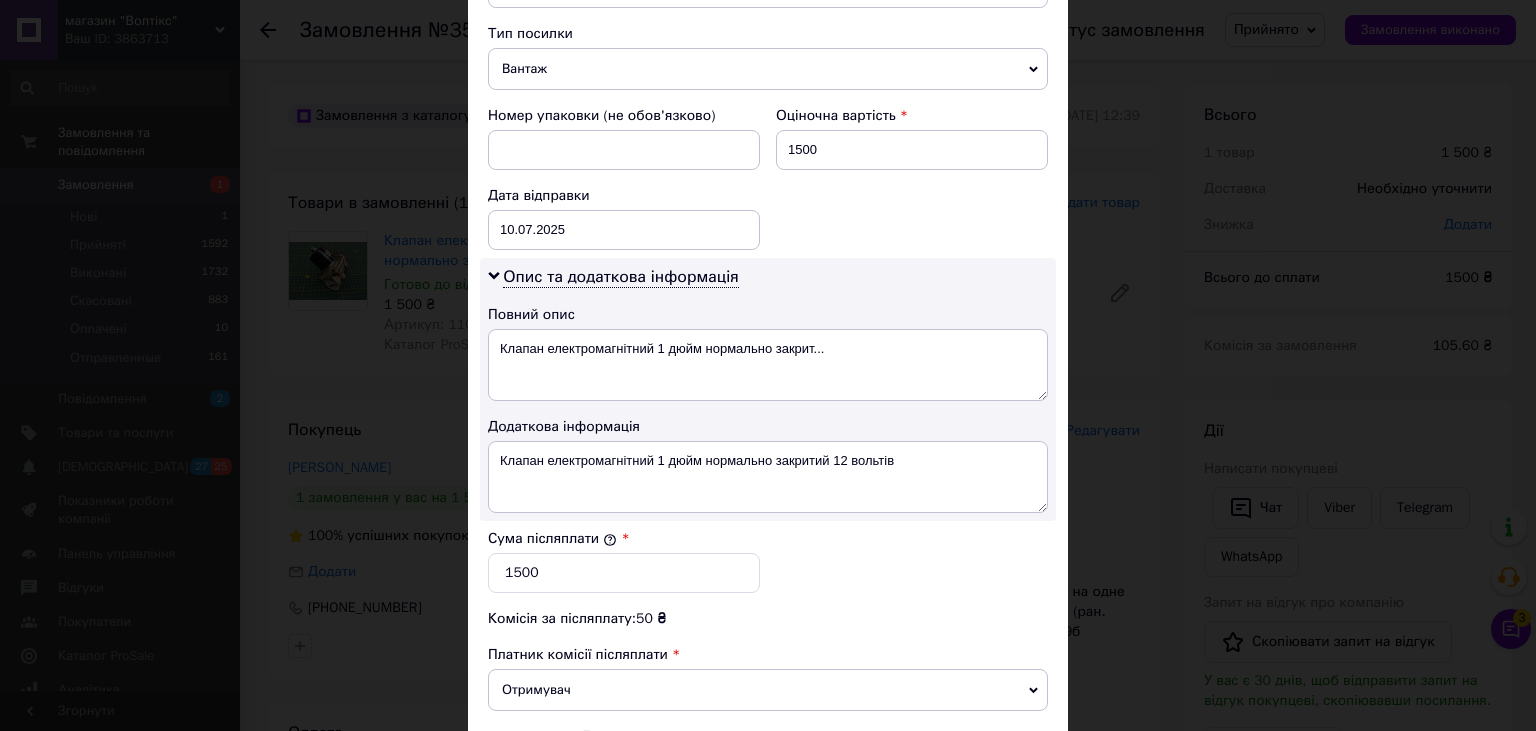 scroll, scrollTop: 1012, scrollLeft: 0, axis: vertical 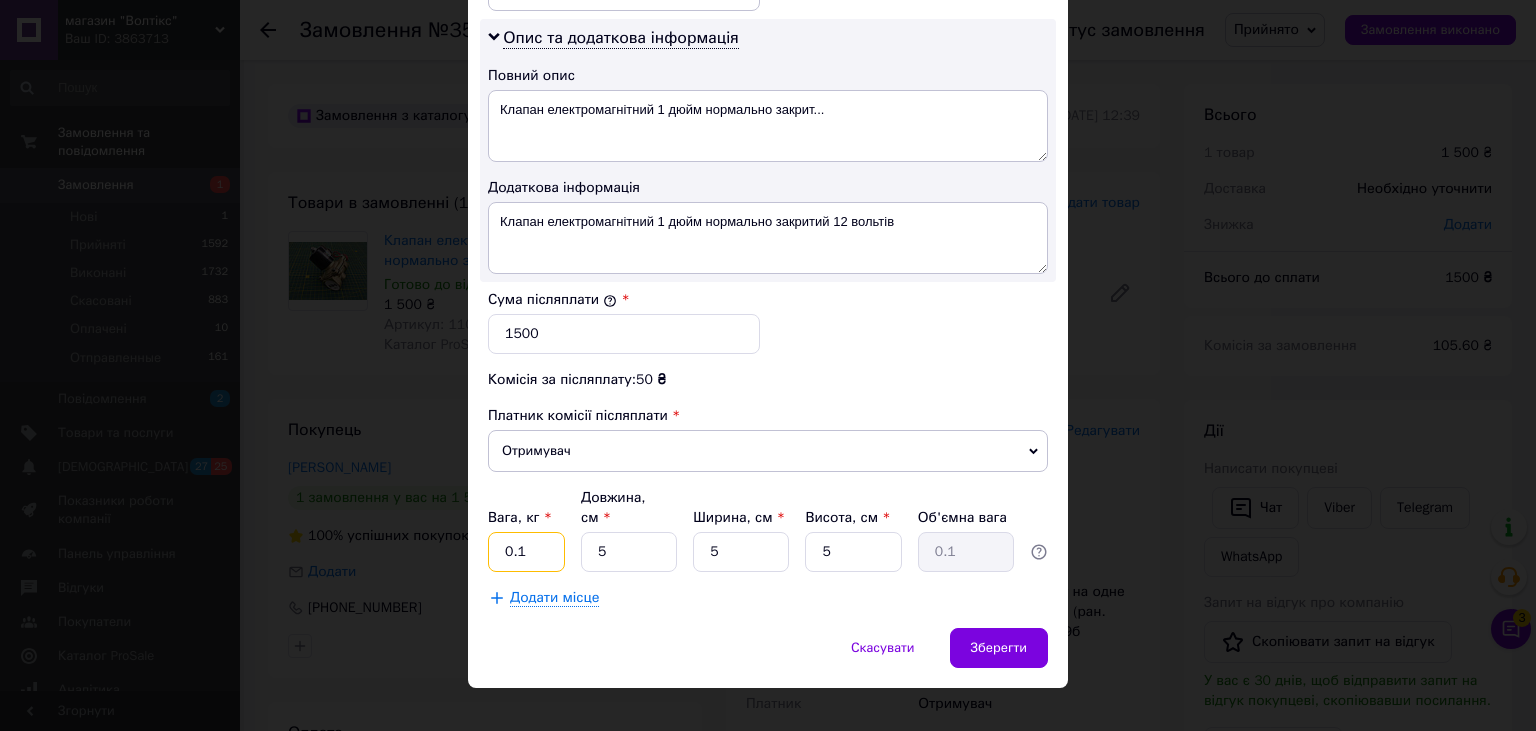 click on "0.1" at bounding box center [526, 552] 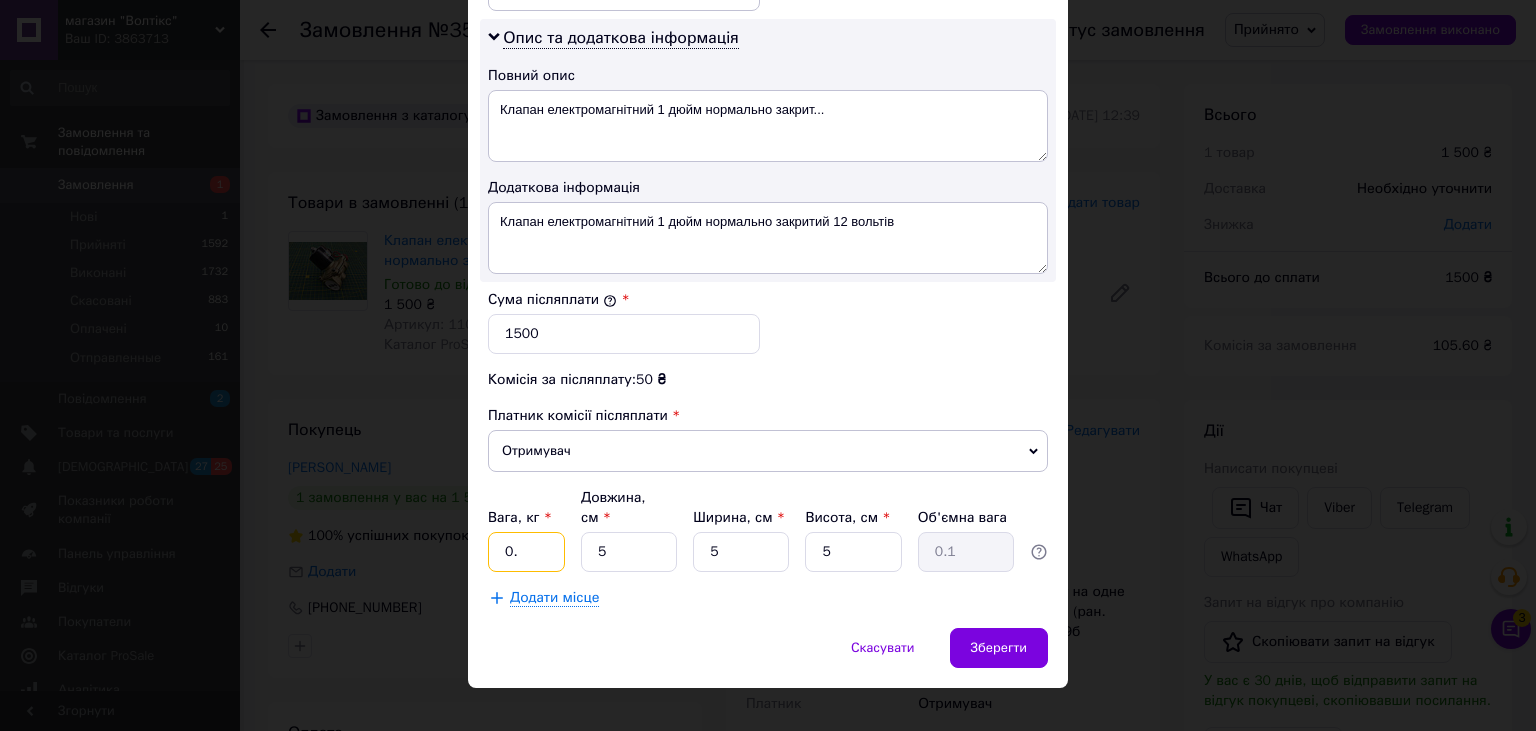 type on "0" 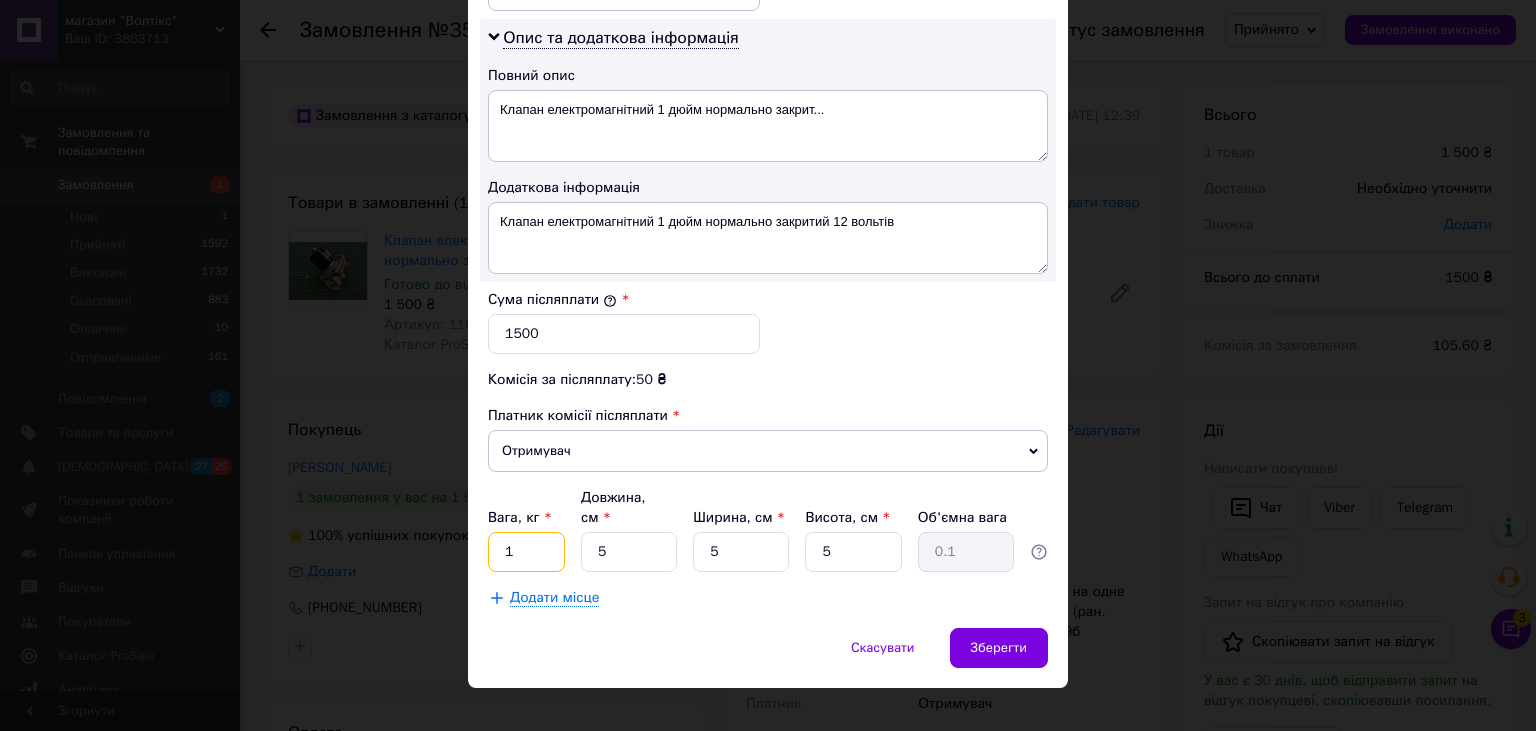 type on "1" 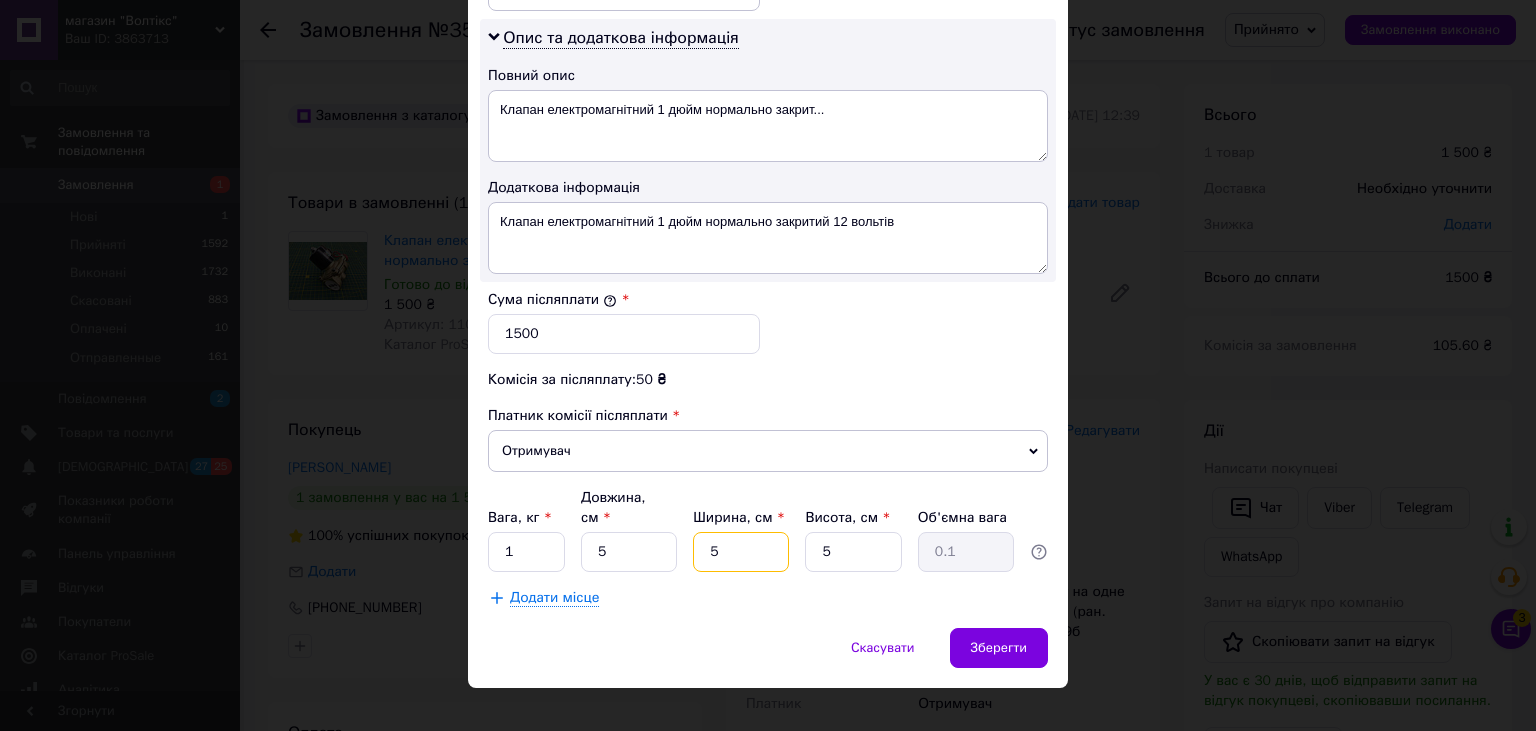 click on "5" at bounding box center [741, 552] 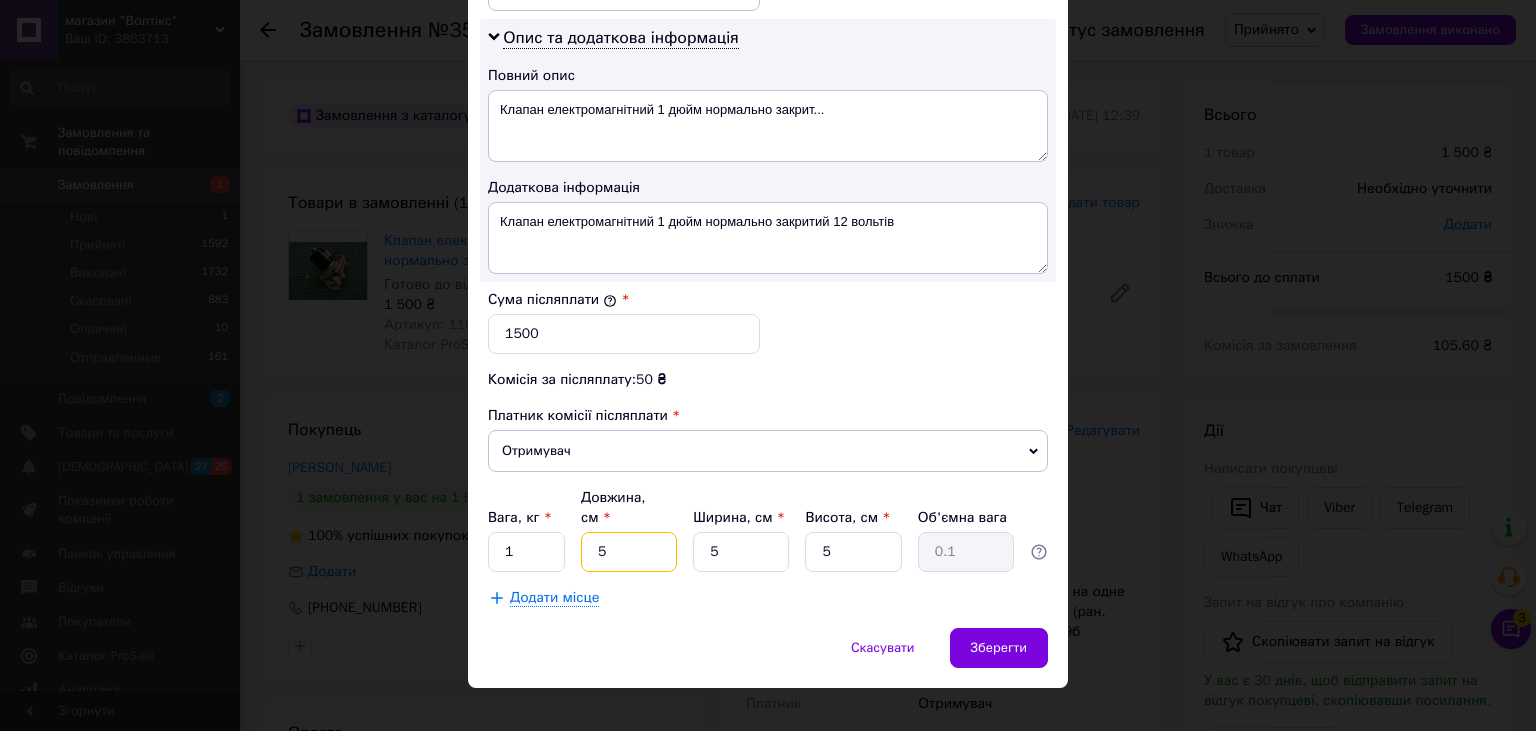 click on "5" at bounding box center [629, 552] 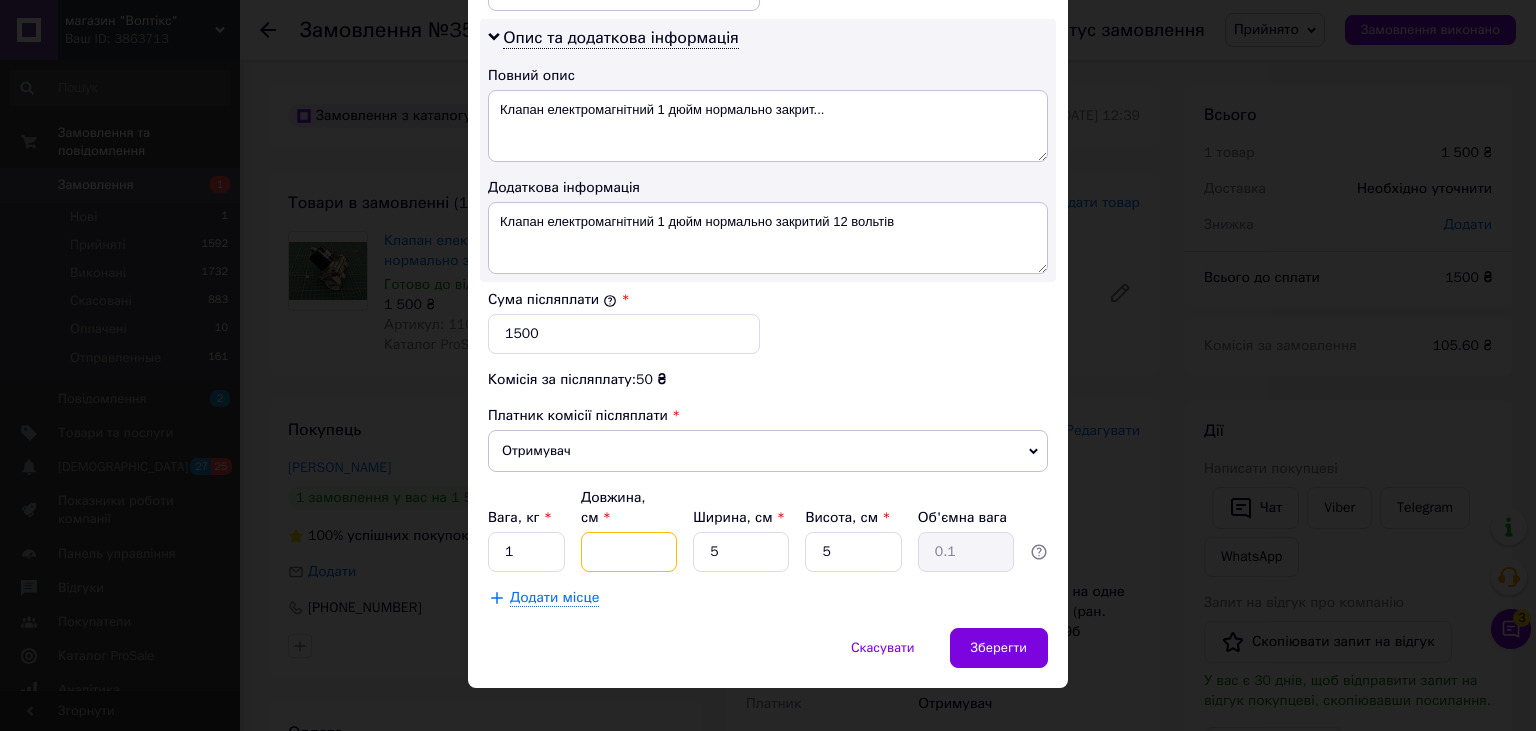 type 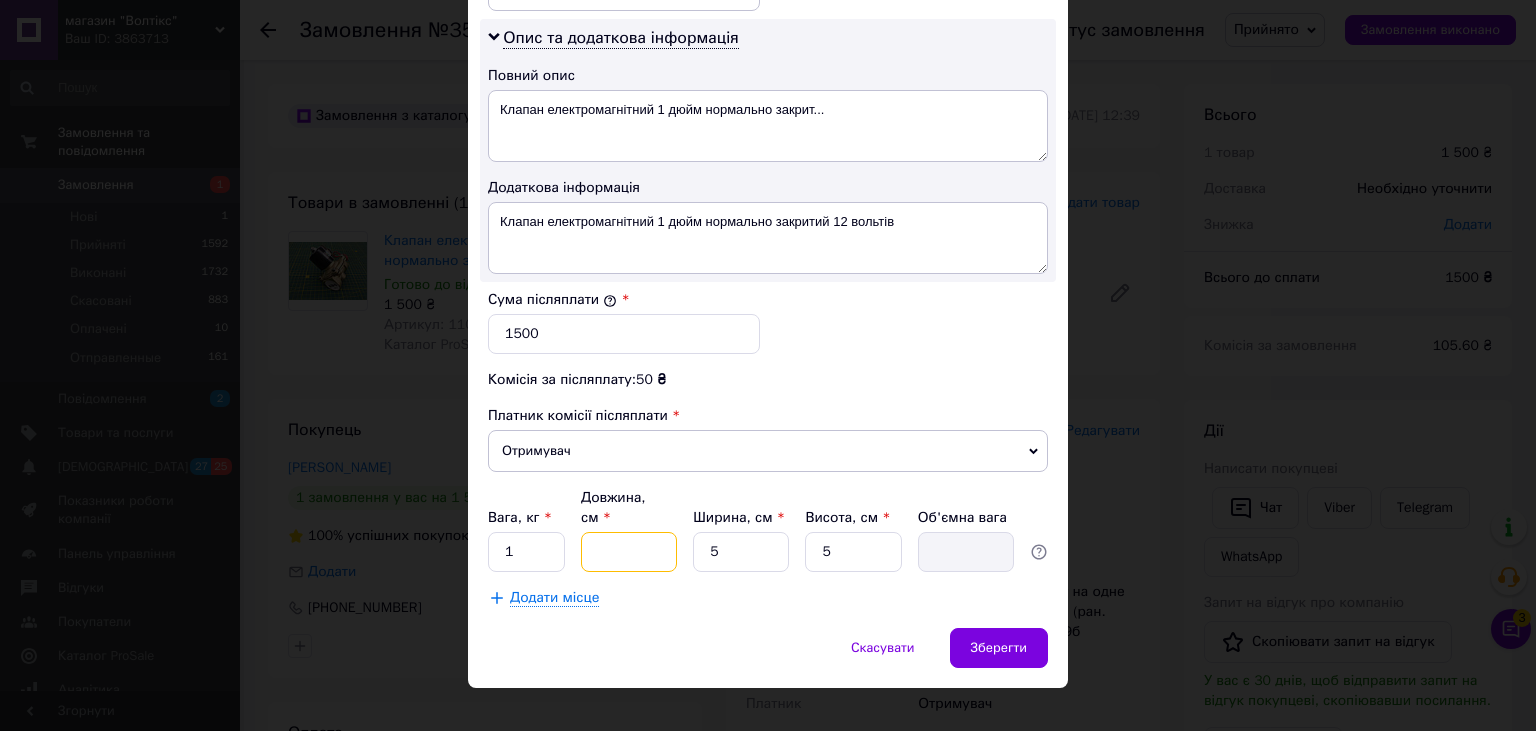 type on "1" 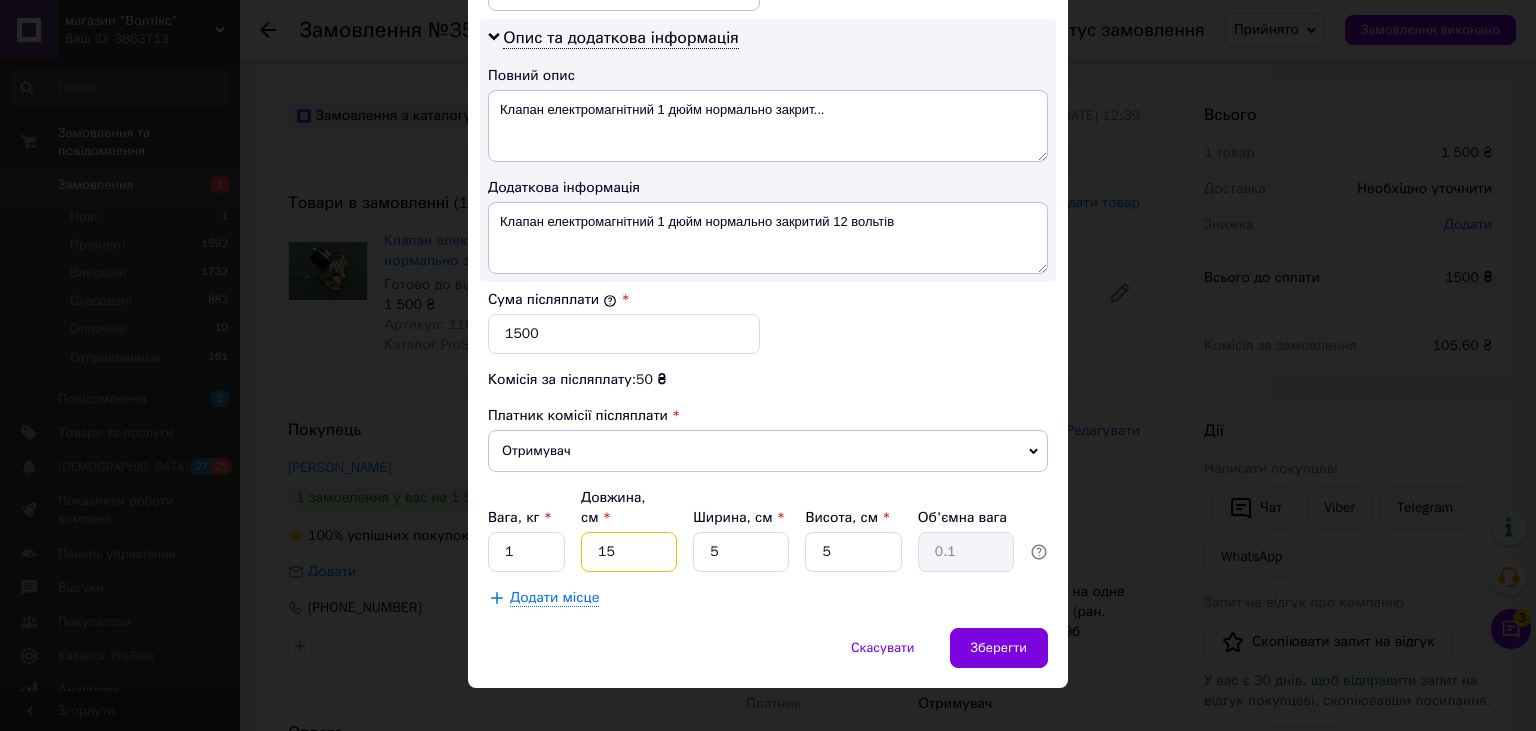 type on "15" 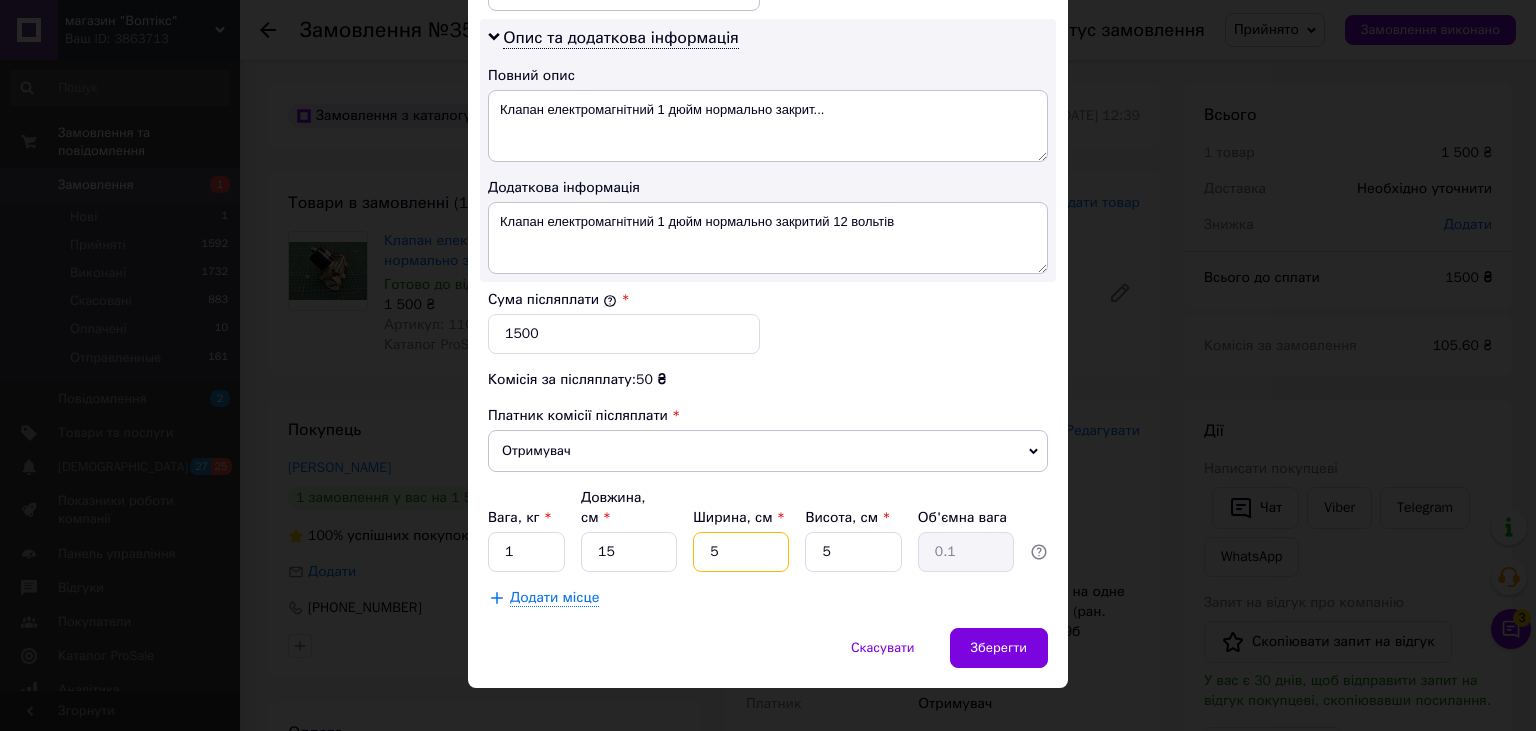 click on "5" at bounding box center [741, 552] 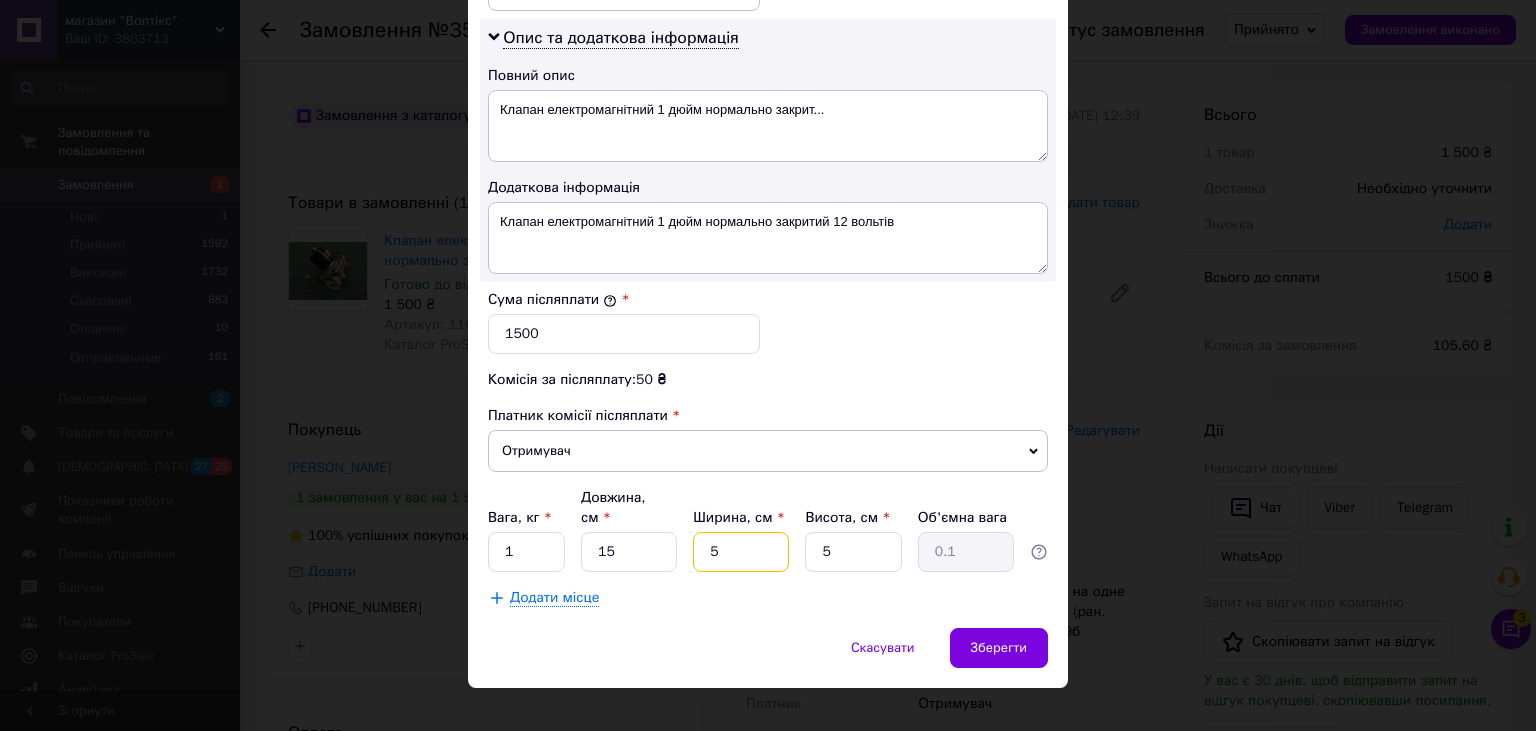 type 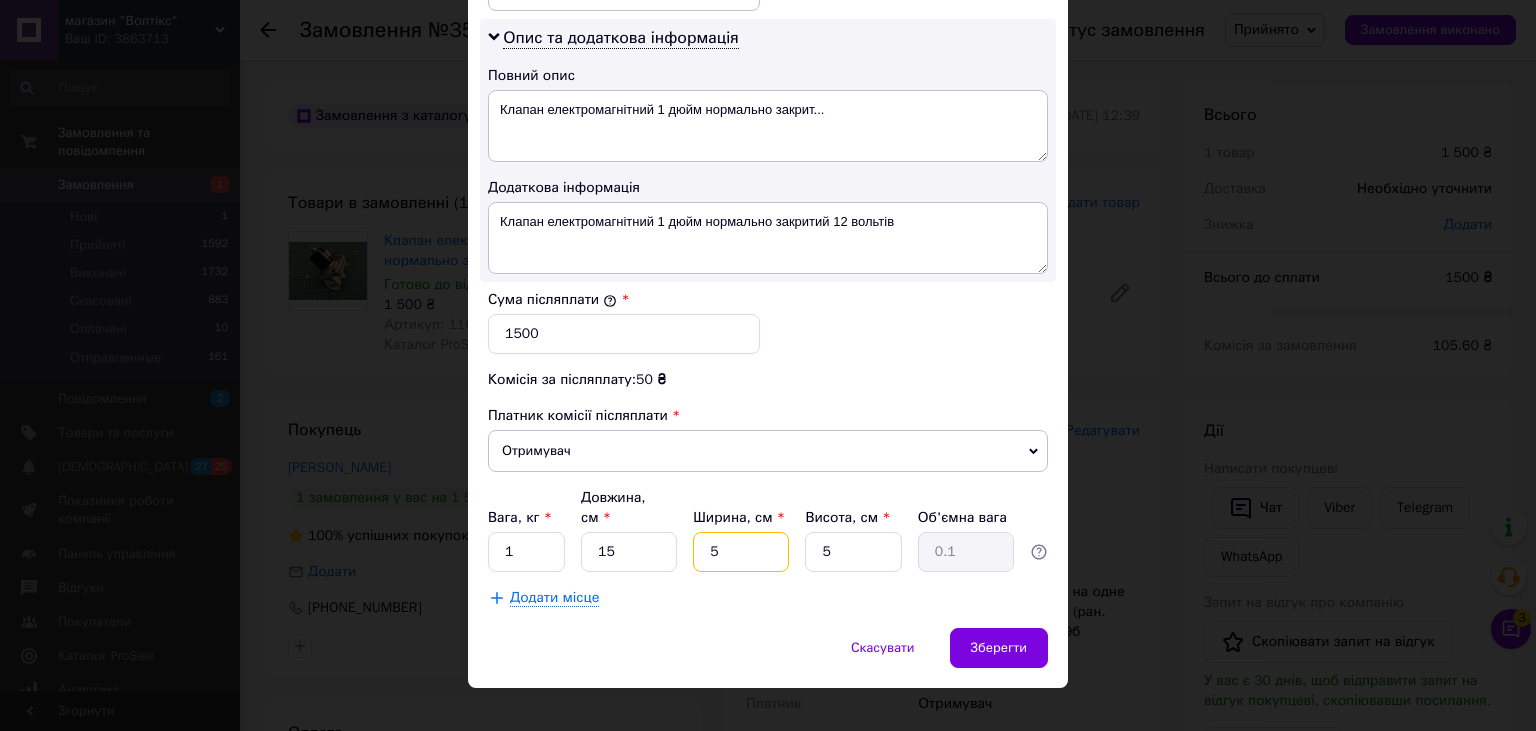 type 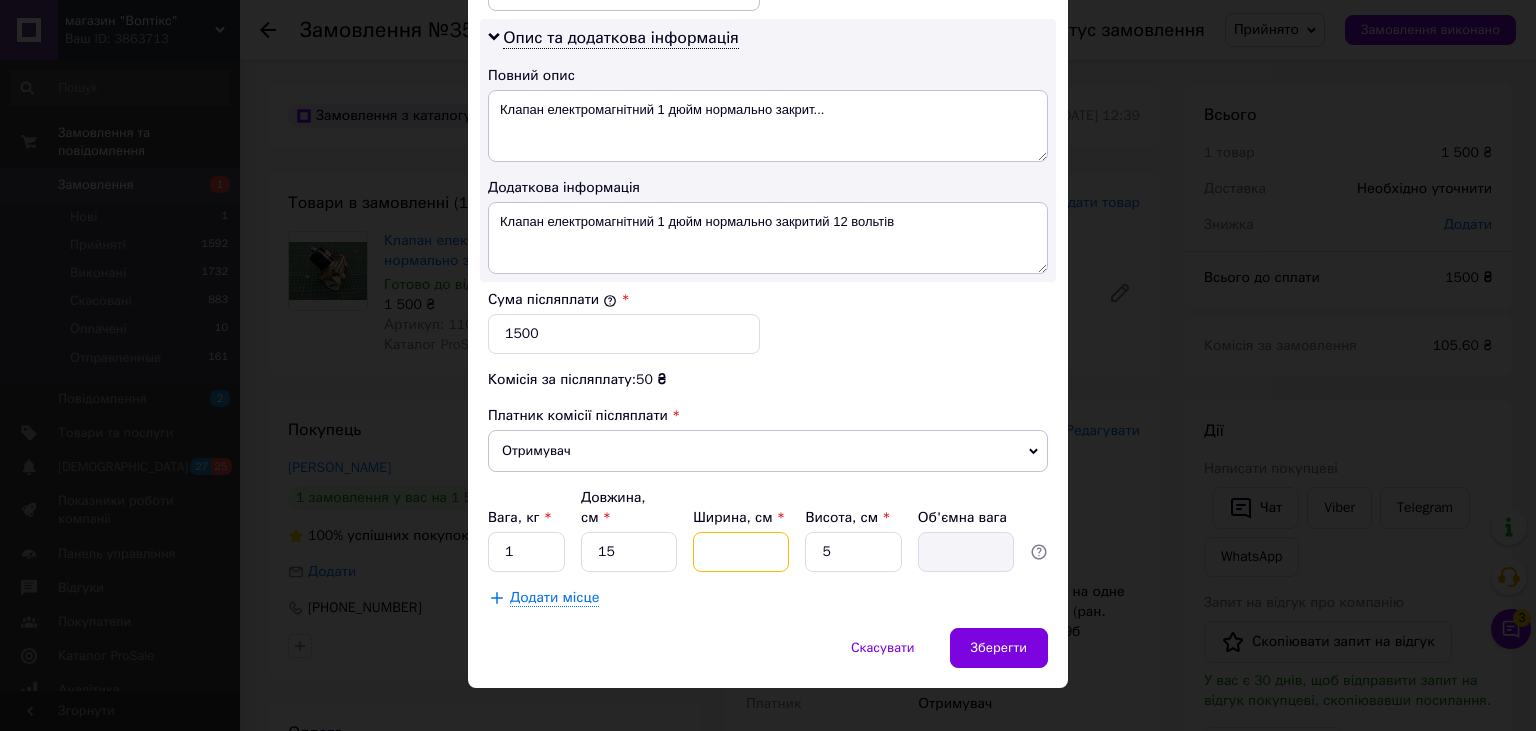 type on "1" 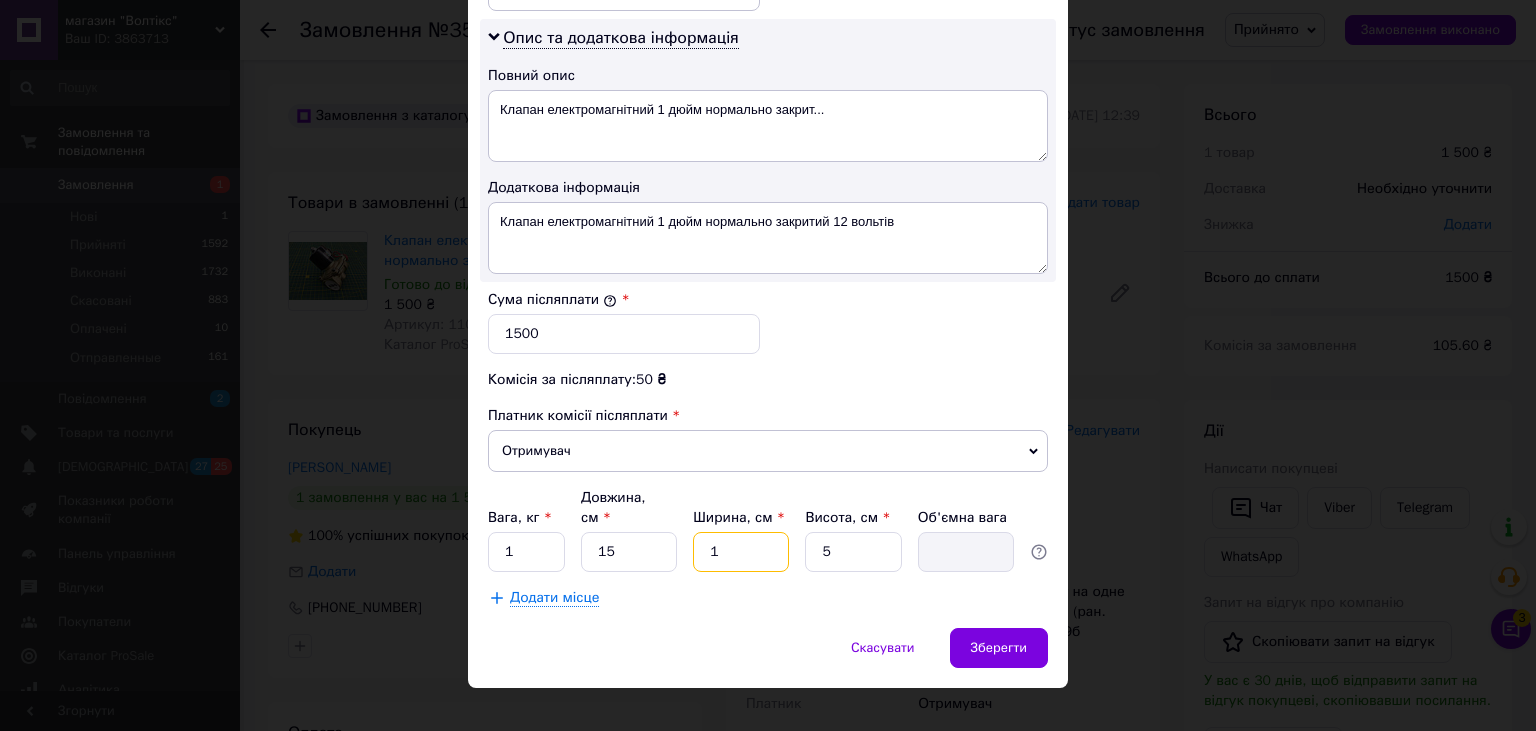 type on "0.1" 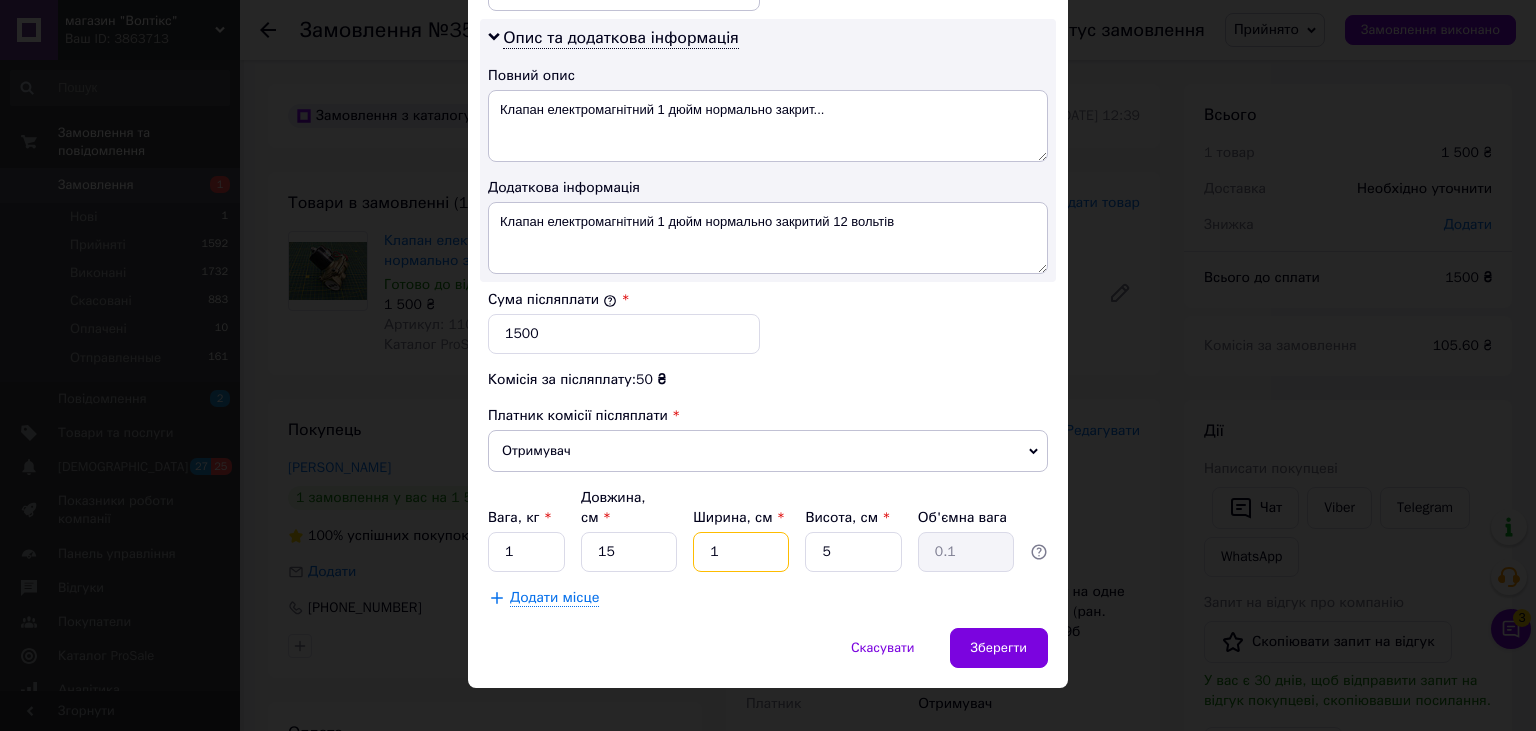 type on "10" 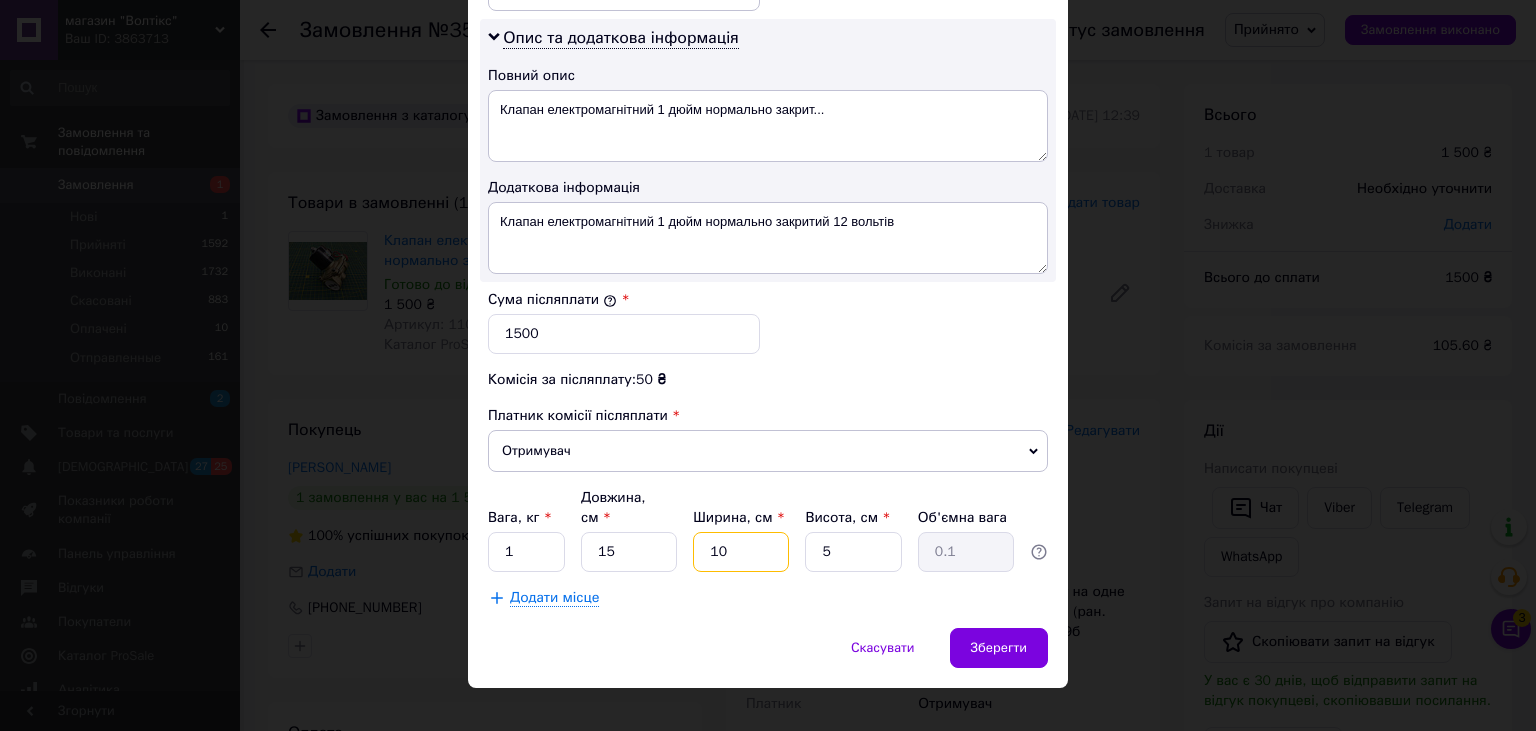 type on "0.19" 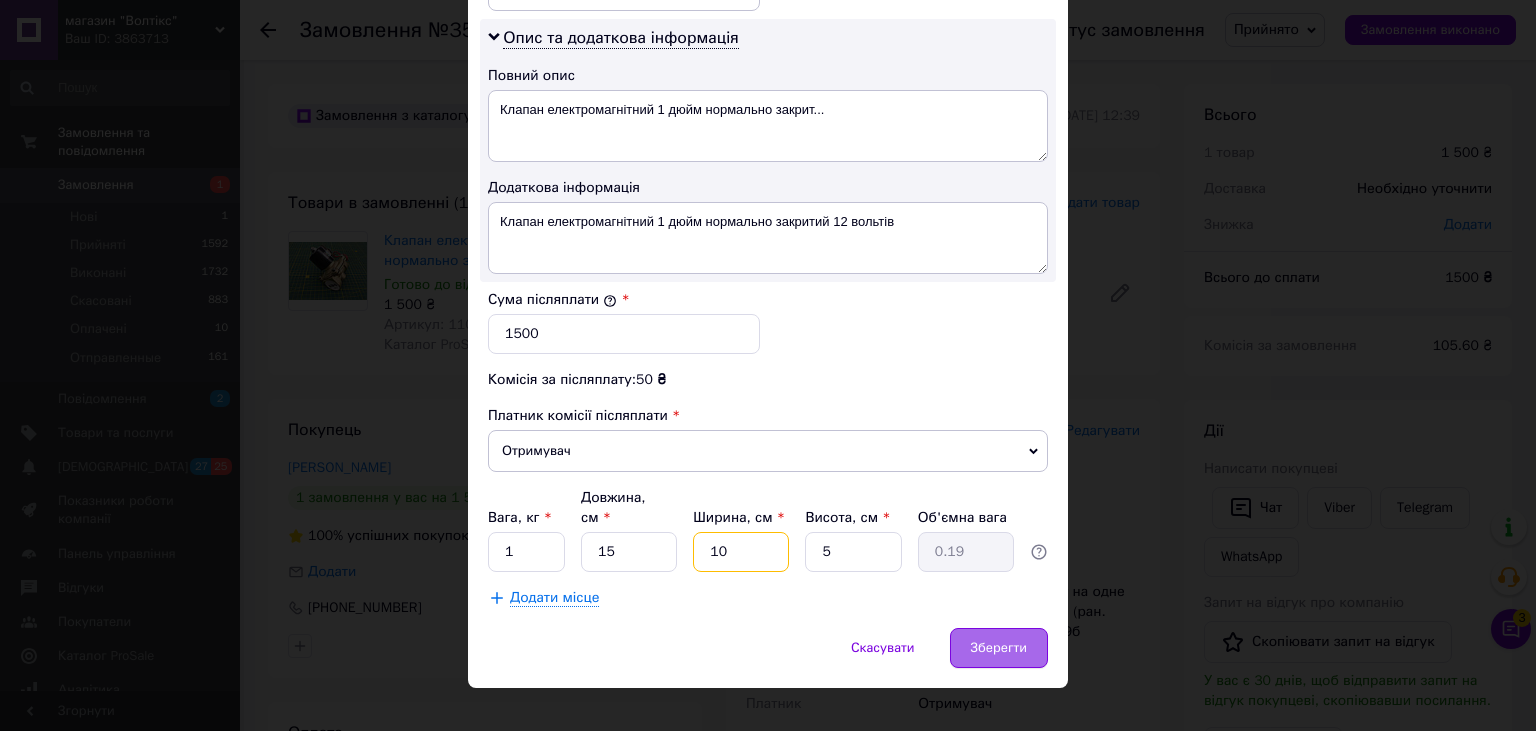 type on "10" 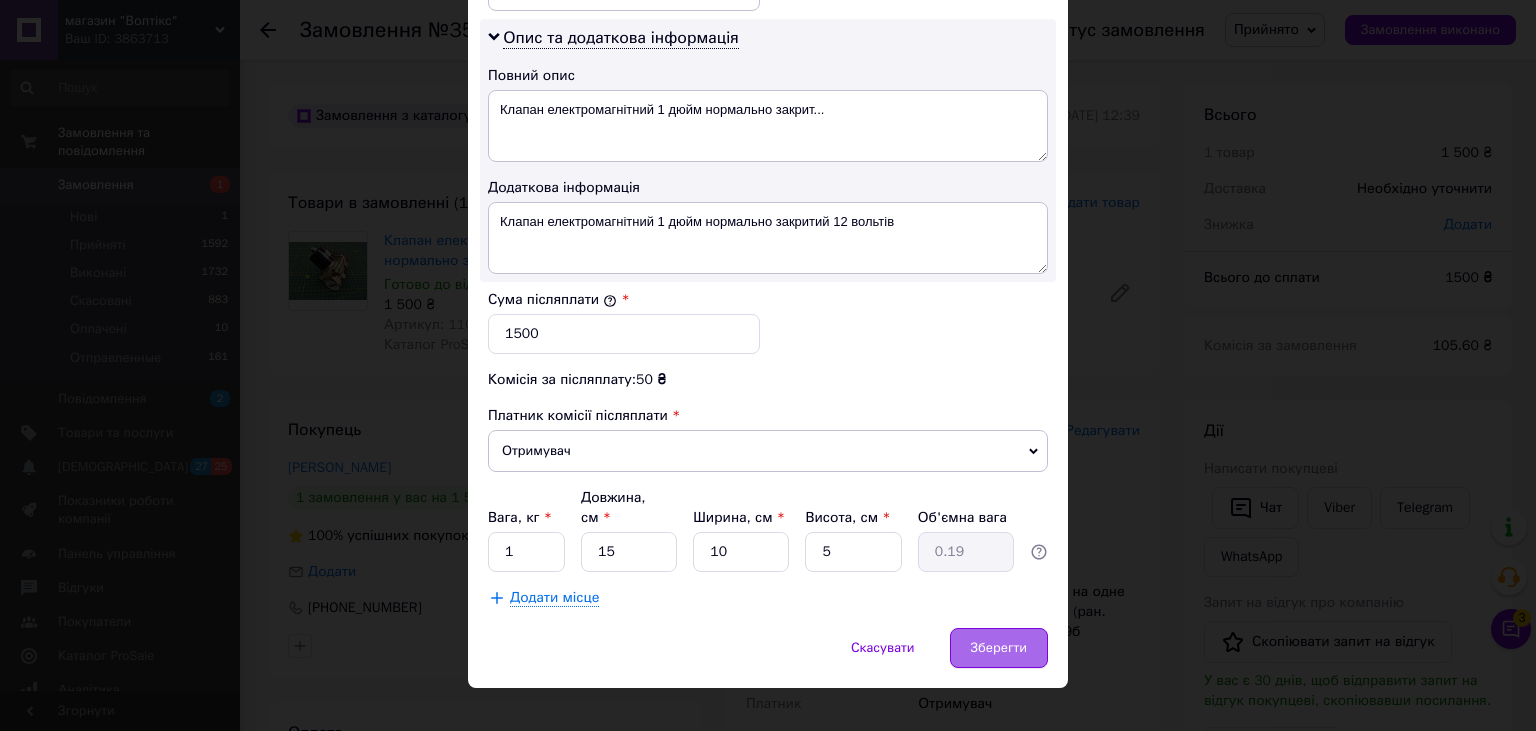 click on "Зберегти" at bounding box center [999, 648] 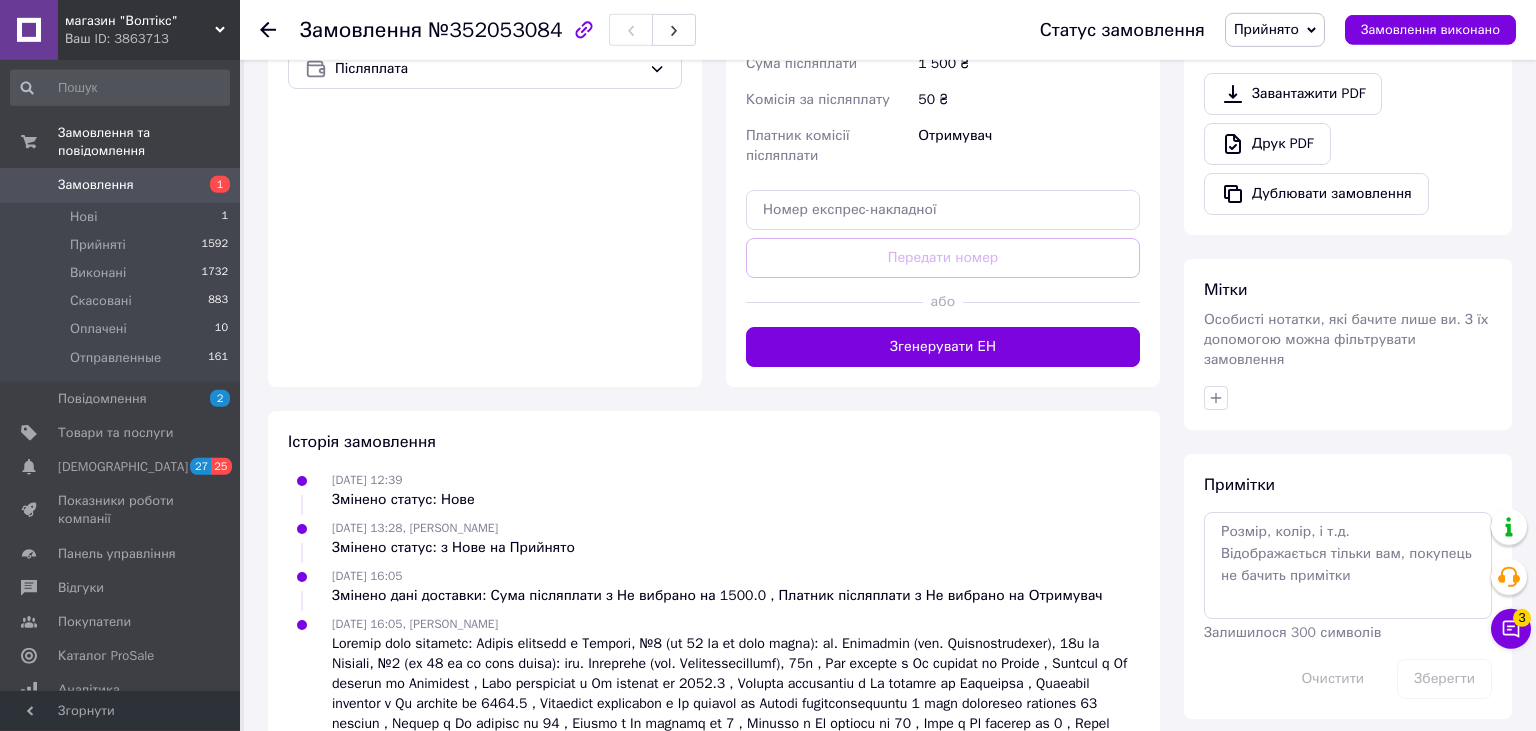 scroll, scrollTop: 739, scrollLeft: 0, axis: vertical 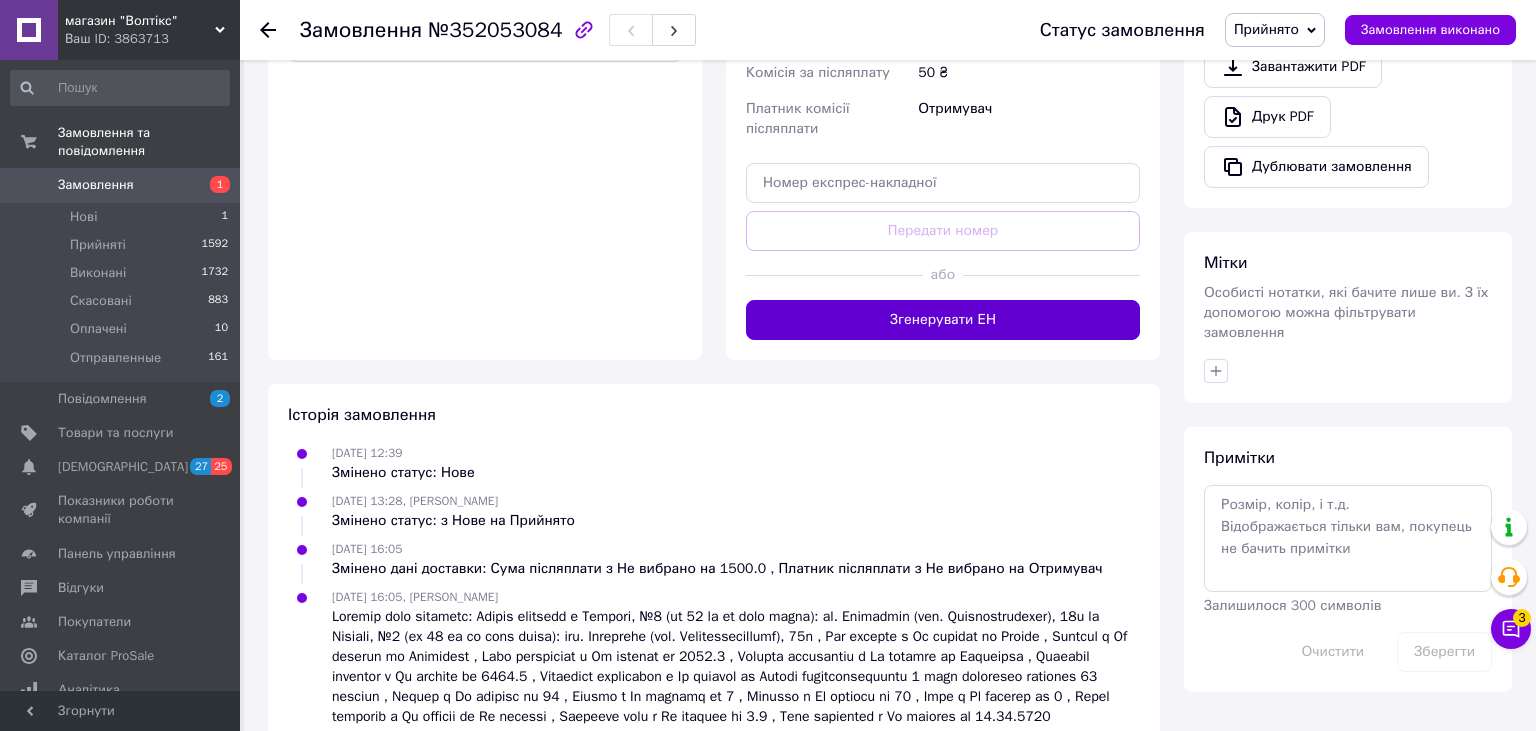 click on "Згенерувати ЕН" at bounding box center (943, 320) 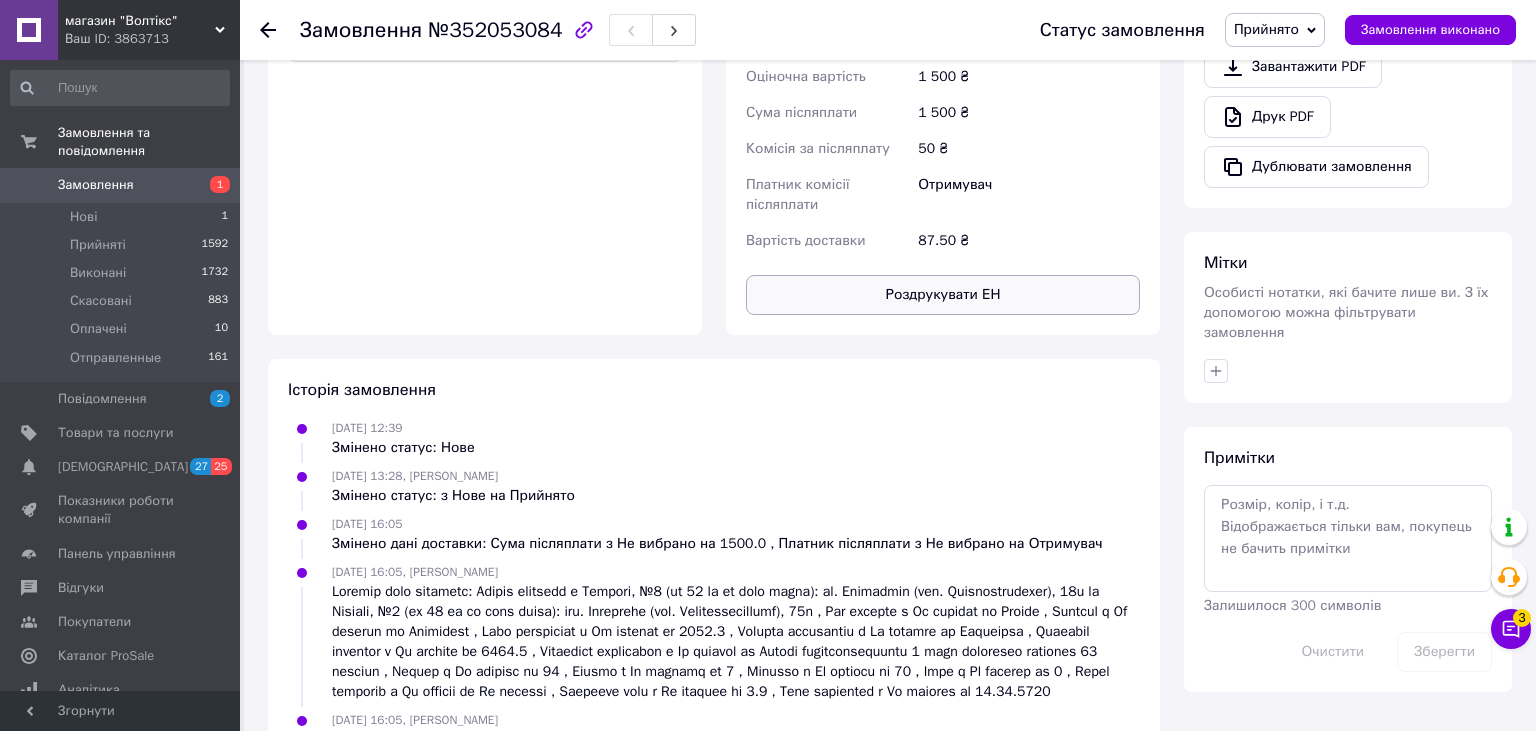 click on "Роздрукувати ЕН" at bounding box center (943, 295) 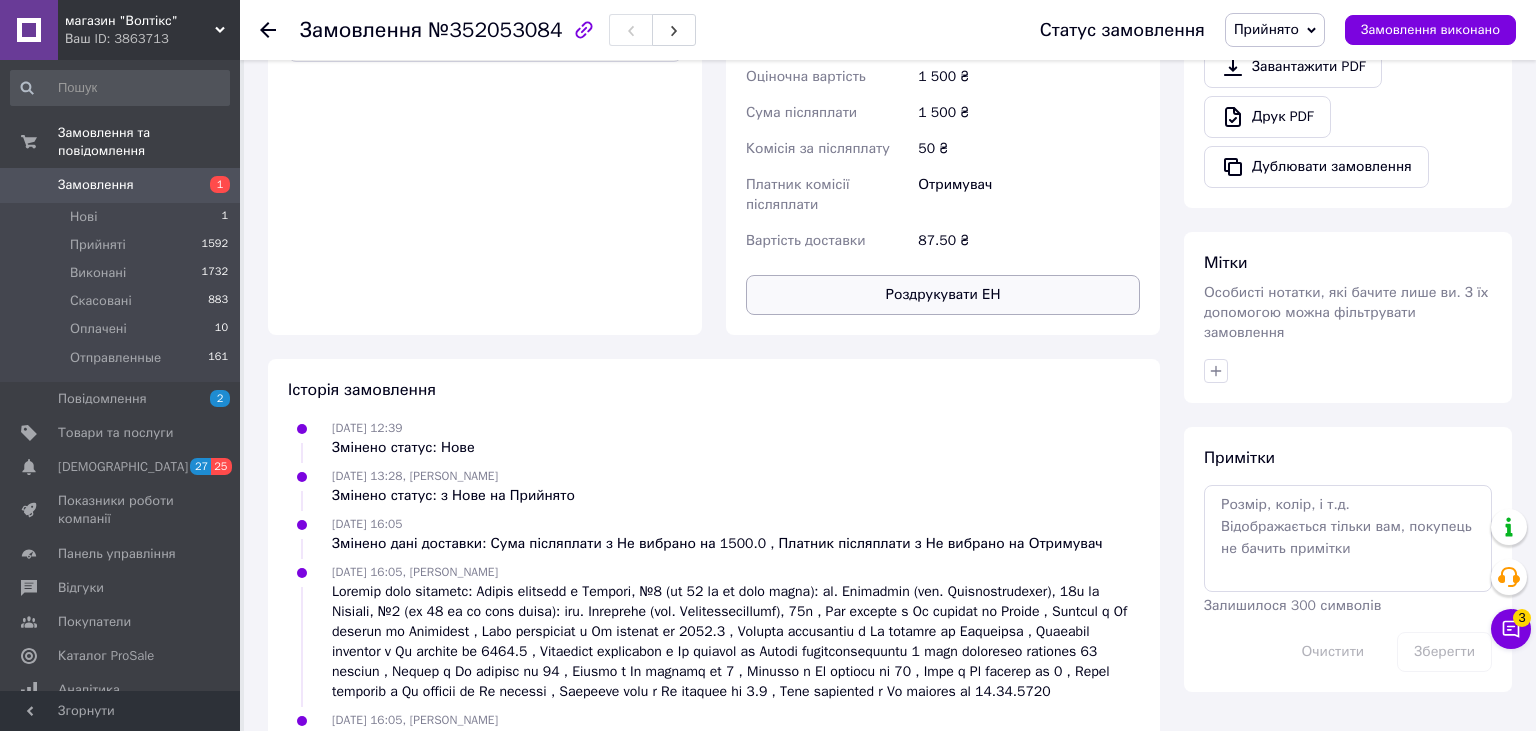 click on "Статус замовлення Прийнято Виконано Скасовано Оплачено Отправленные Замовлення виконано" at bounding box center (1258, 30) 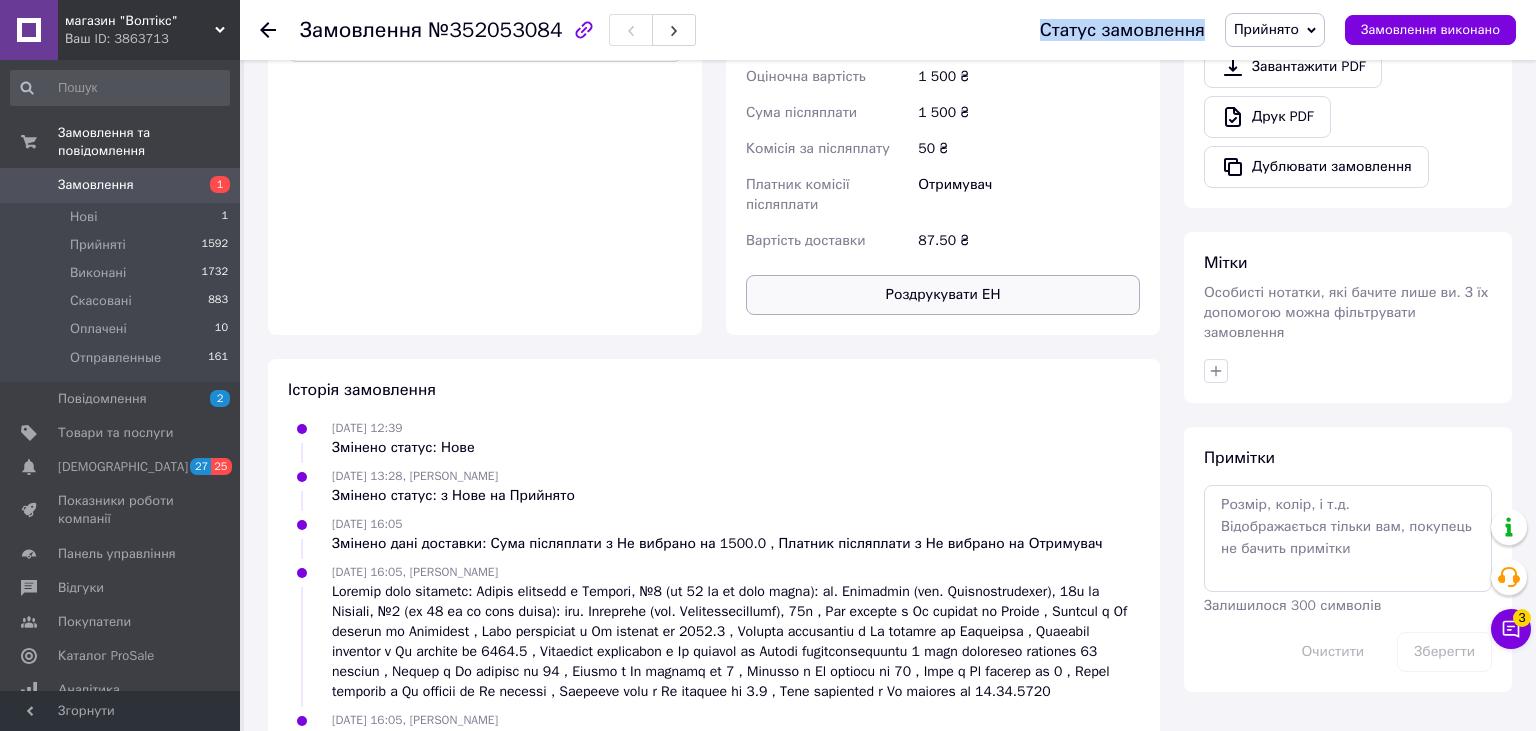 click on "Статус замовлення Прийнято Виконано Скасовано Оплачено Отправленные Замовлення виконано" at bounding box center [1258, 30] 